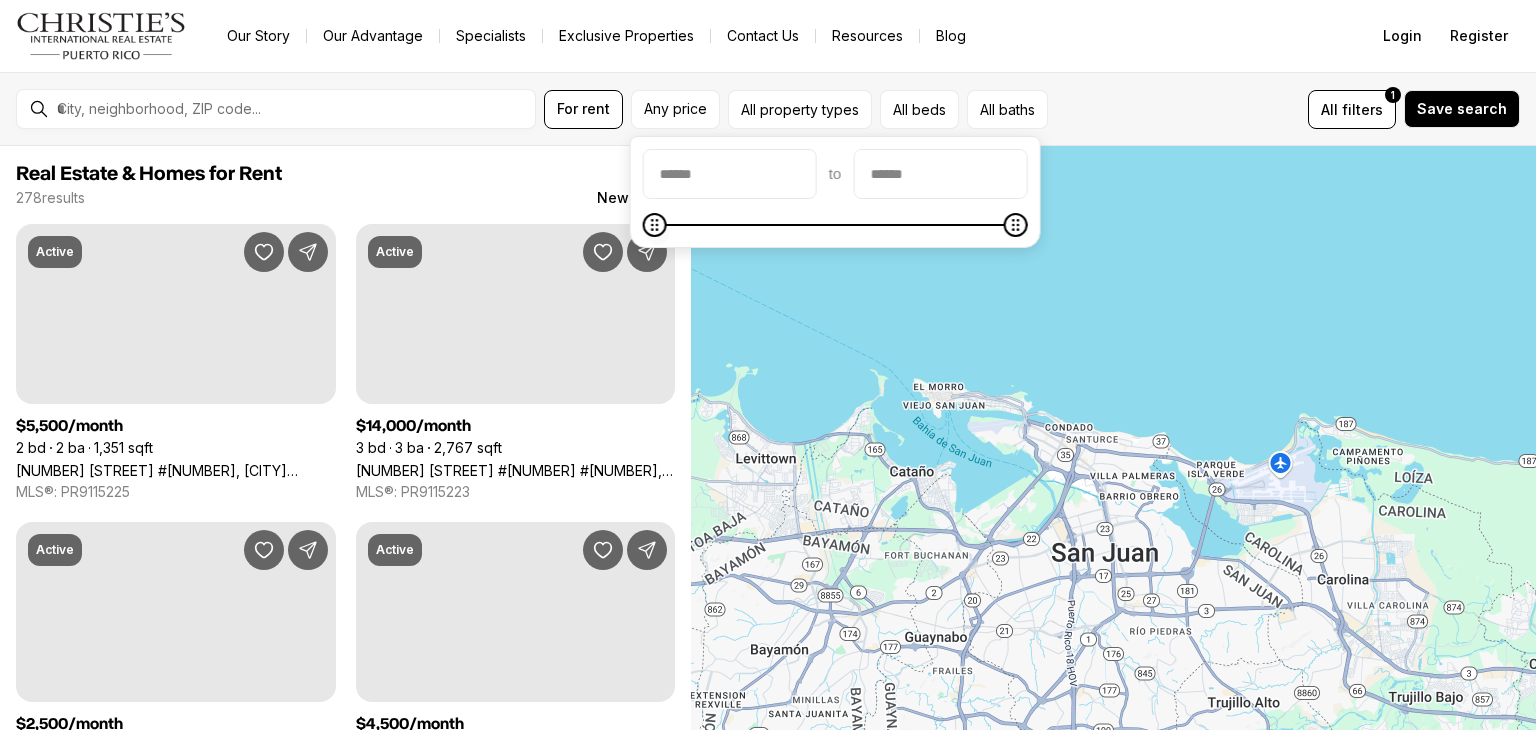 scroll, scrollTop: 0, scrollLeft: 0, axis: both 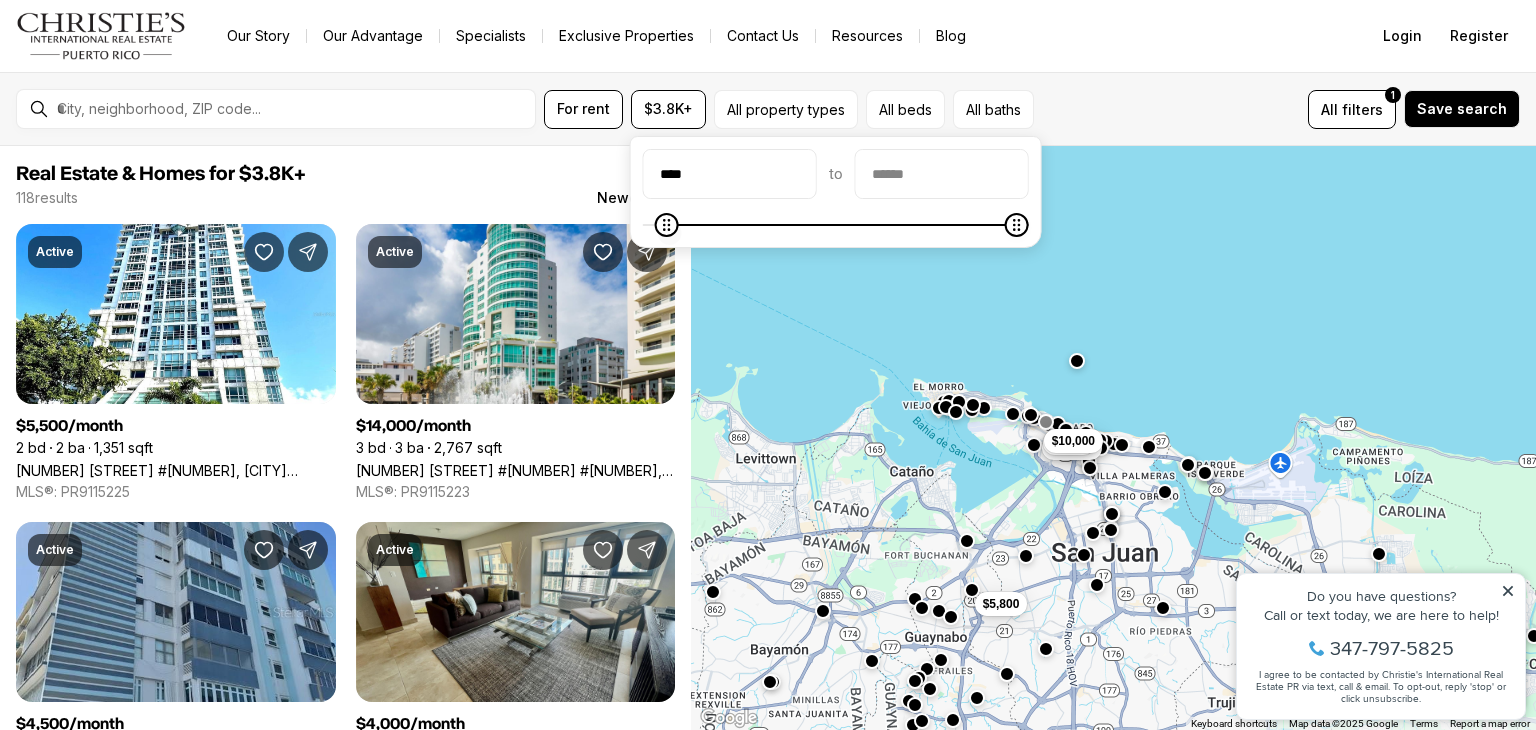type on "****" 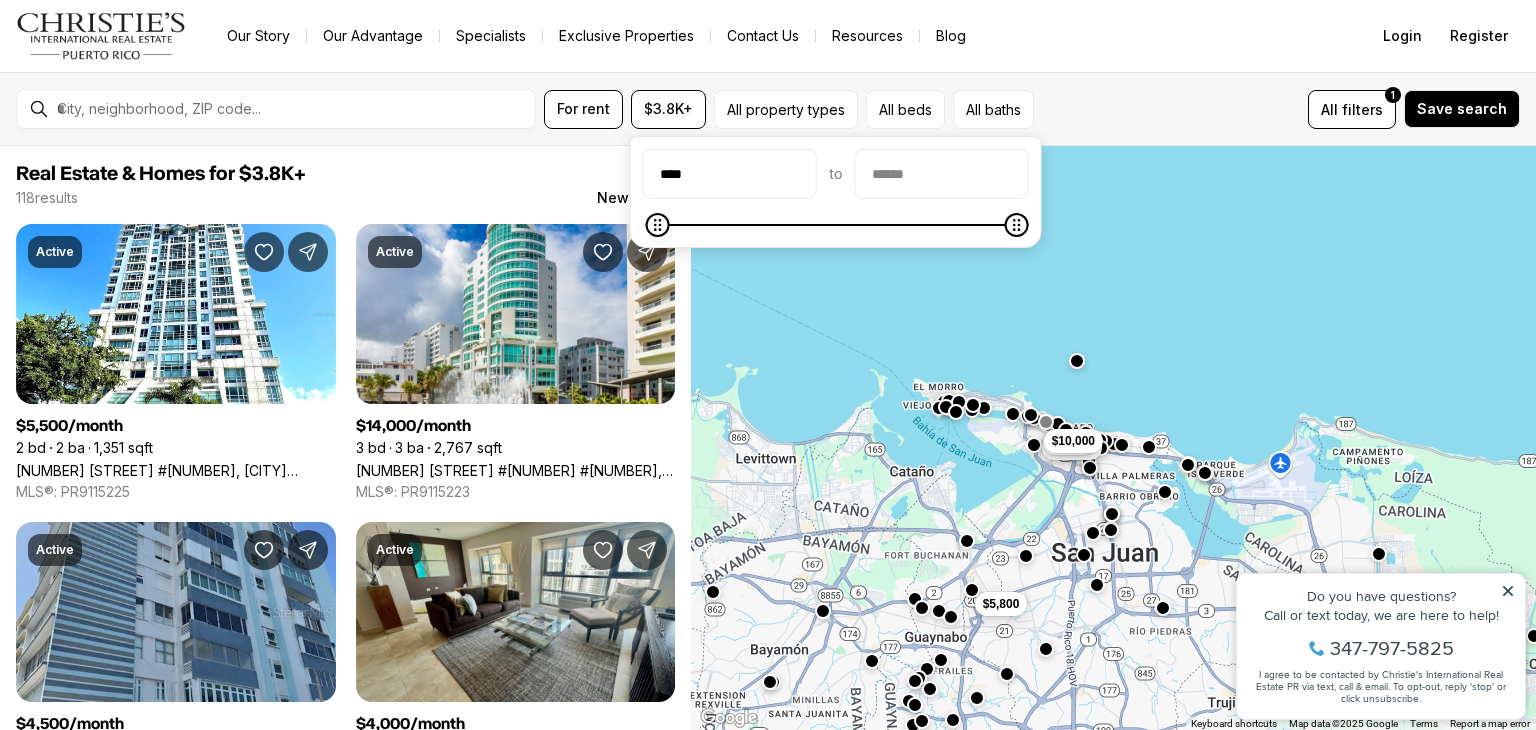 click 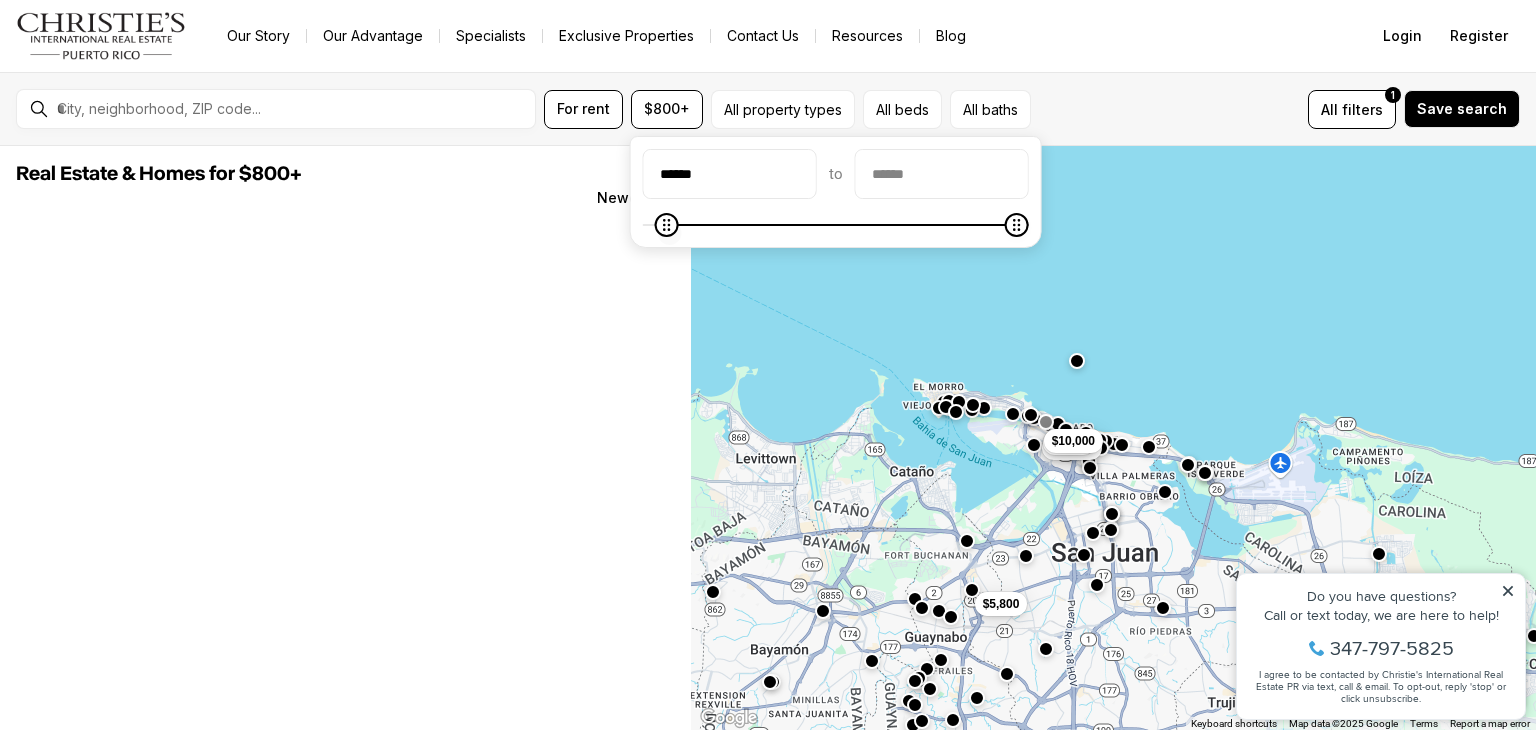 click 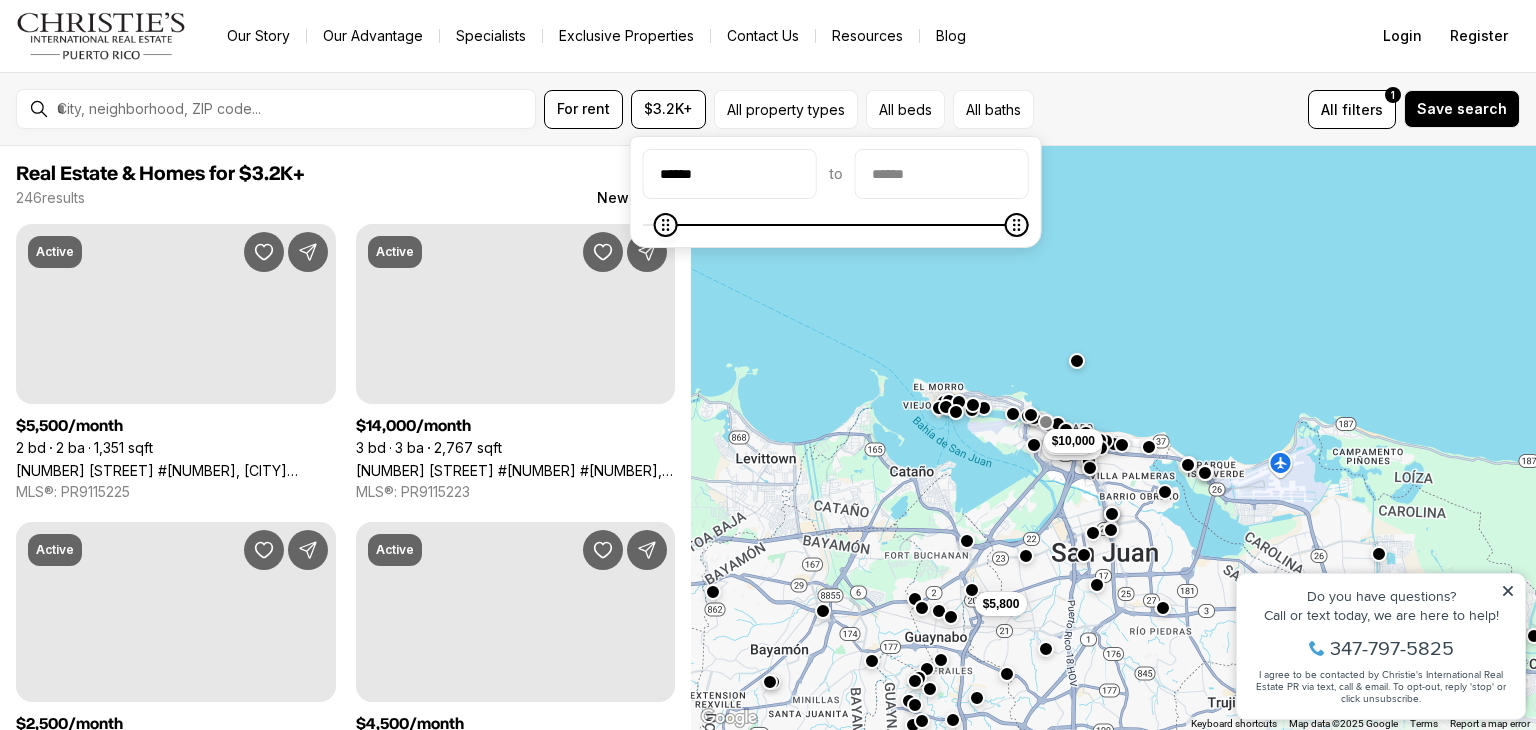 click at bounding box center (836, 225) 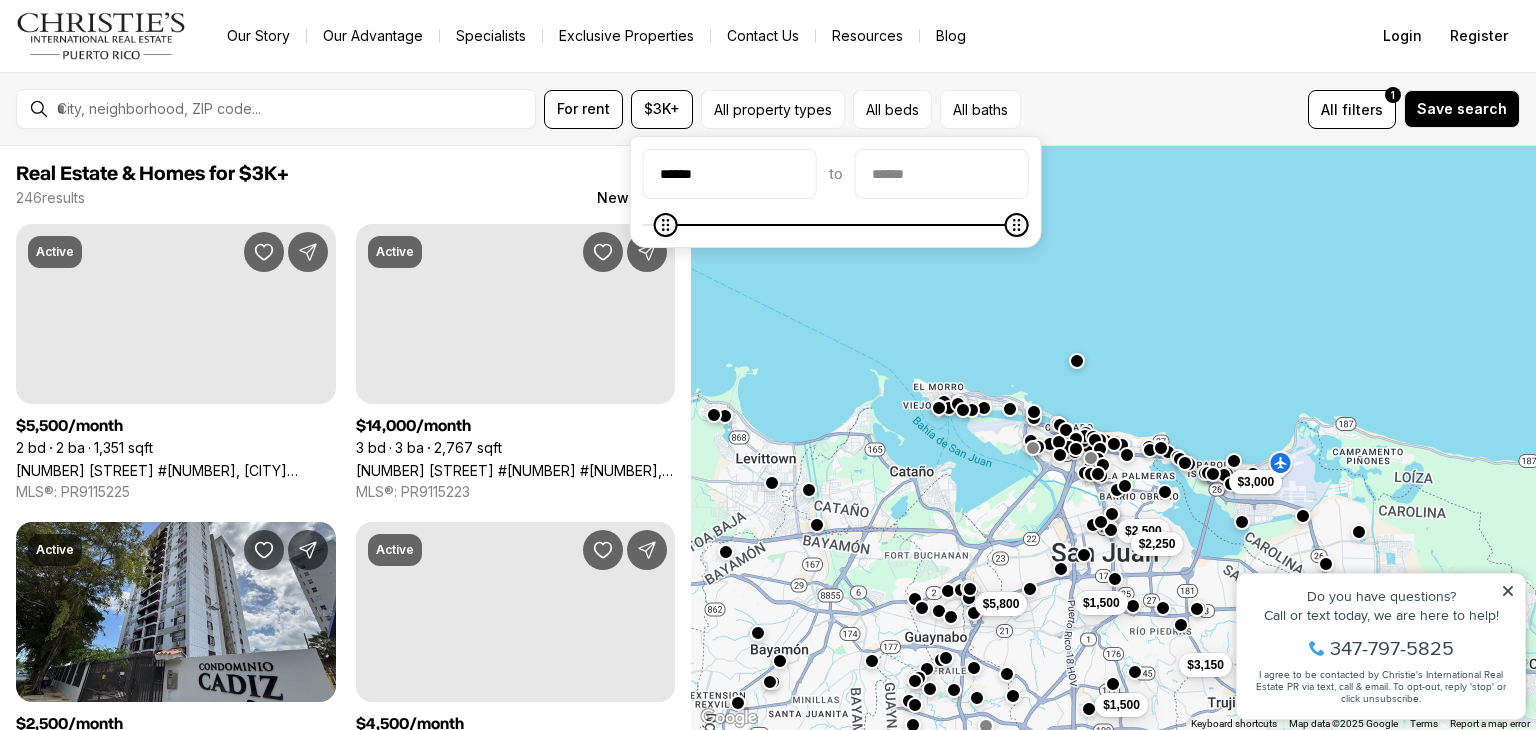 click at bounding box center (665, 225) 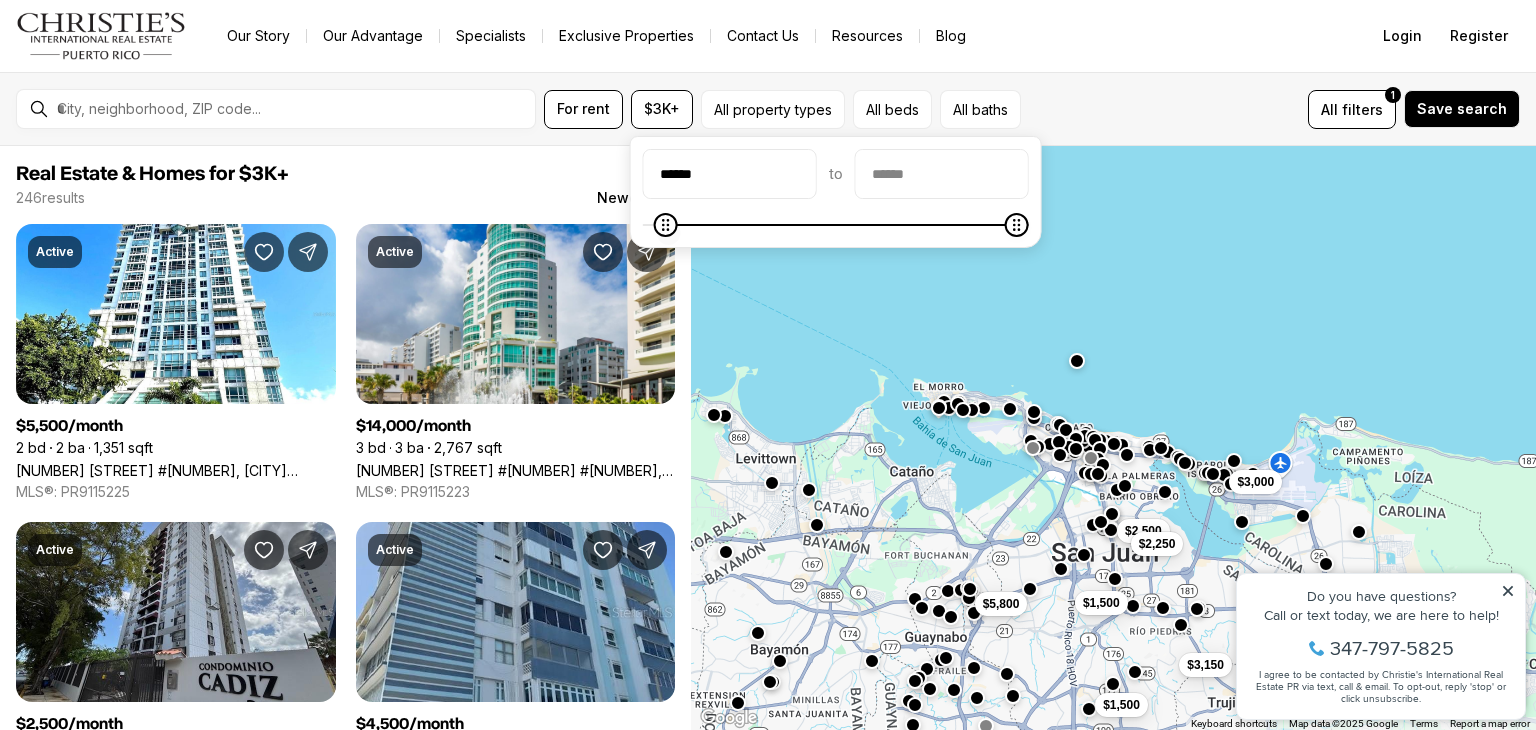 click at bounding box center [665, 225] 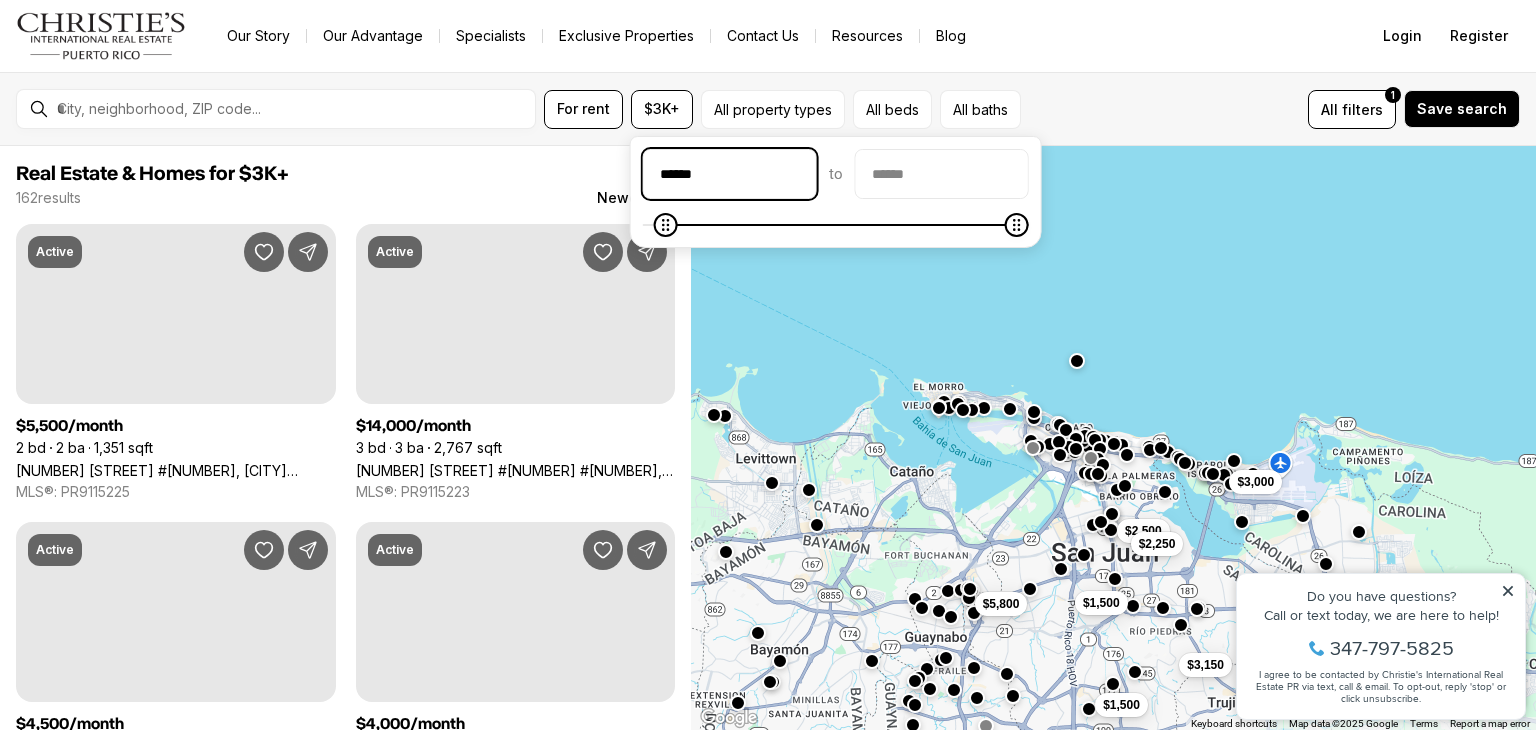 click on "******" at bounding box center (730, 174) 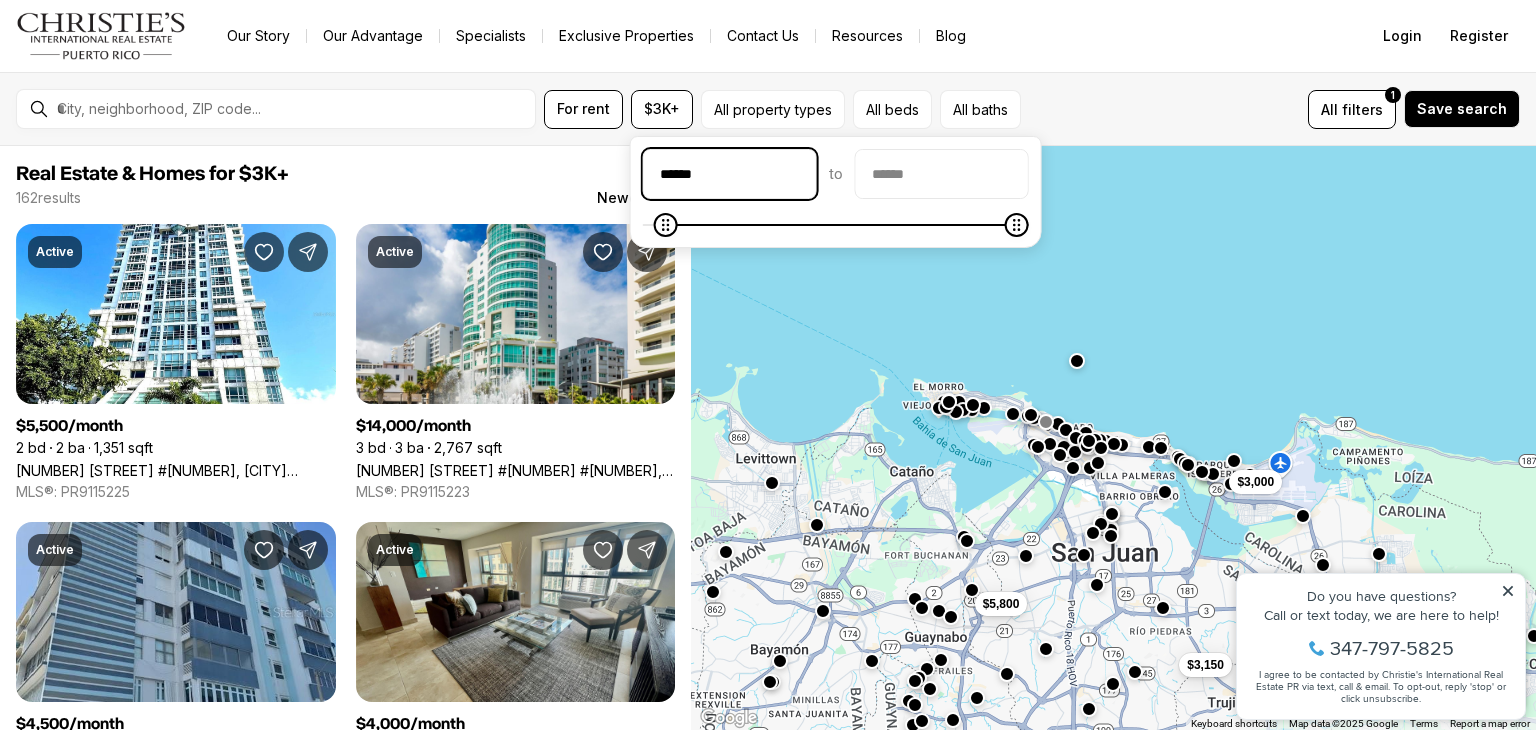 click on "******" at bounding box center [730, 174] 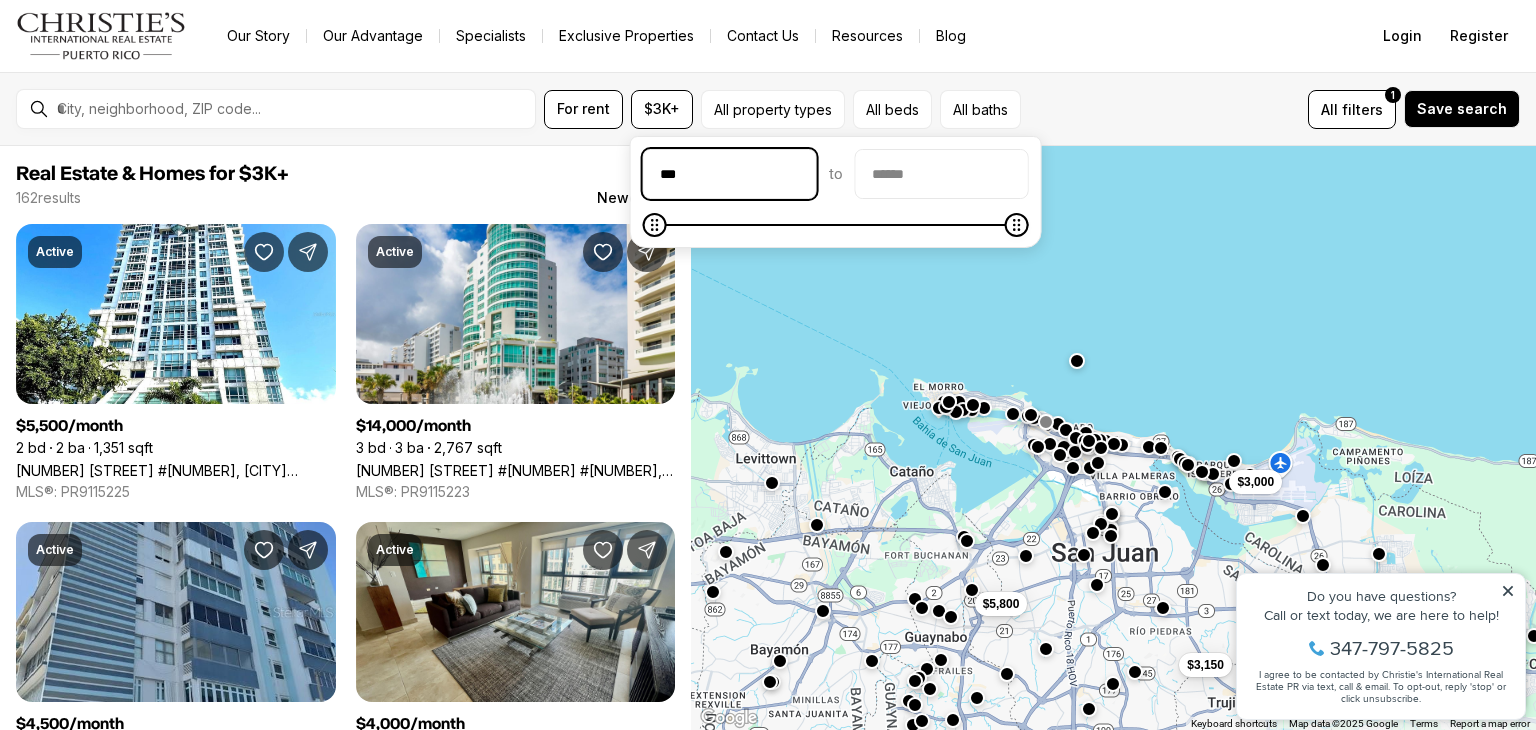 type on "**" 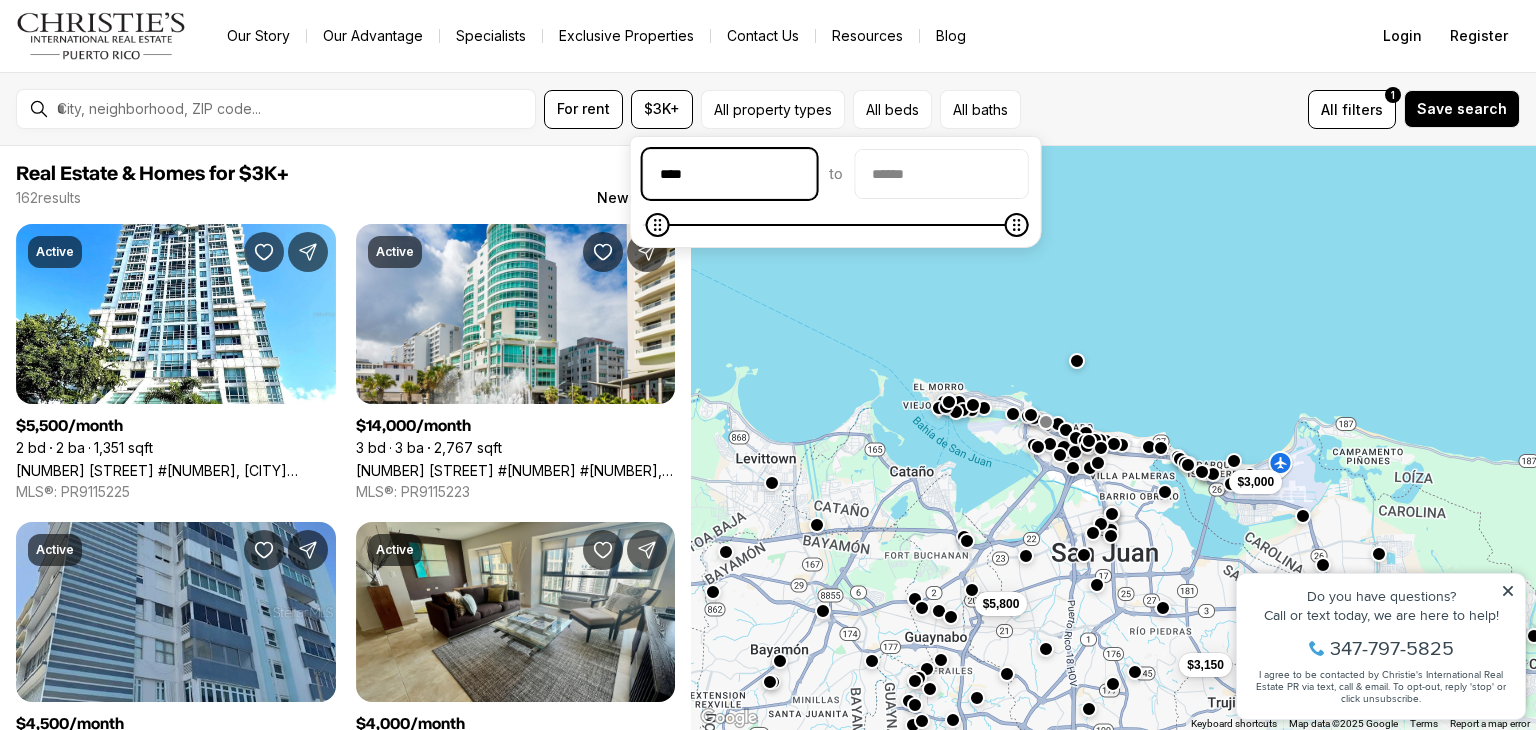 type on "****" 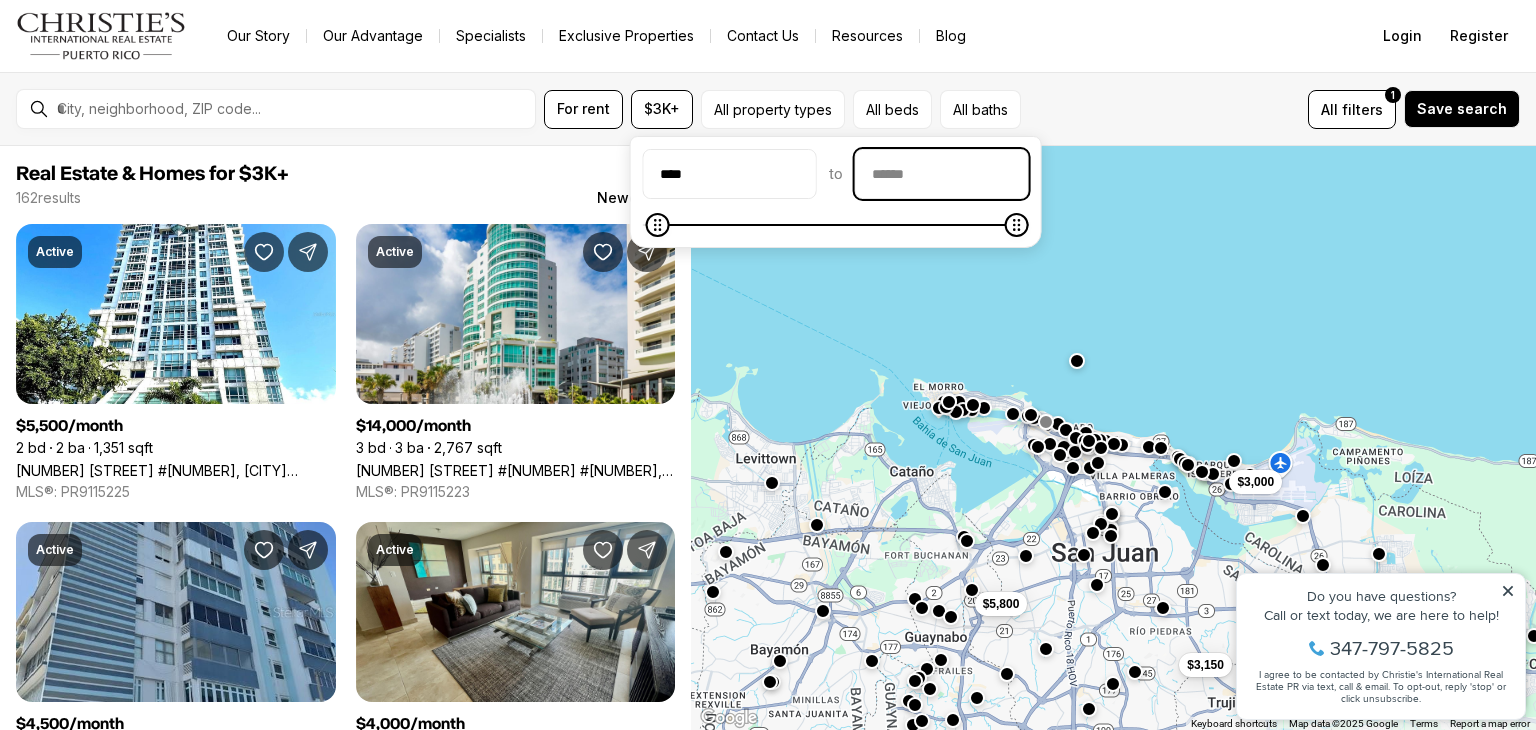 click at bounding box center (942, 174) 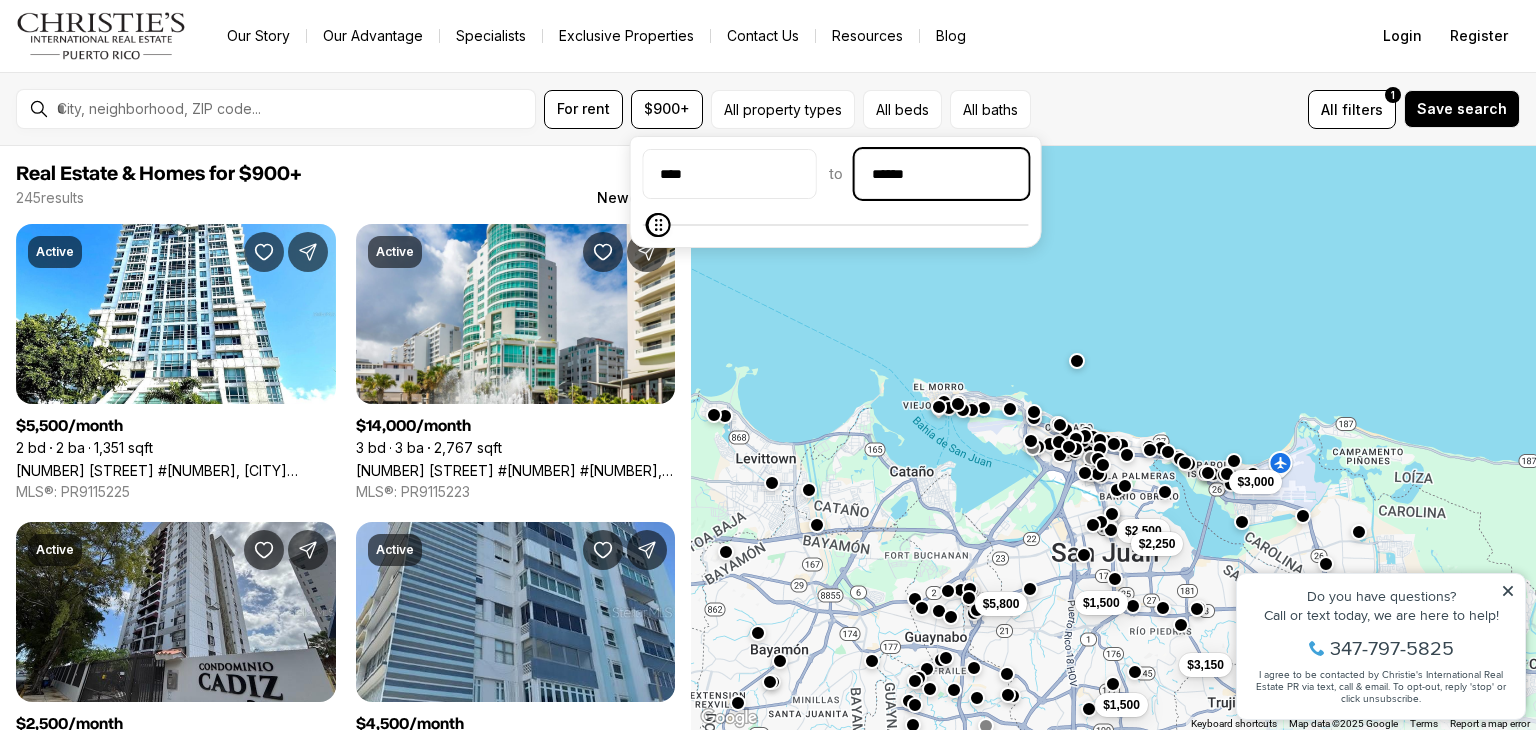 type on "******" 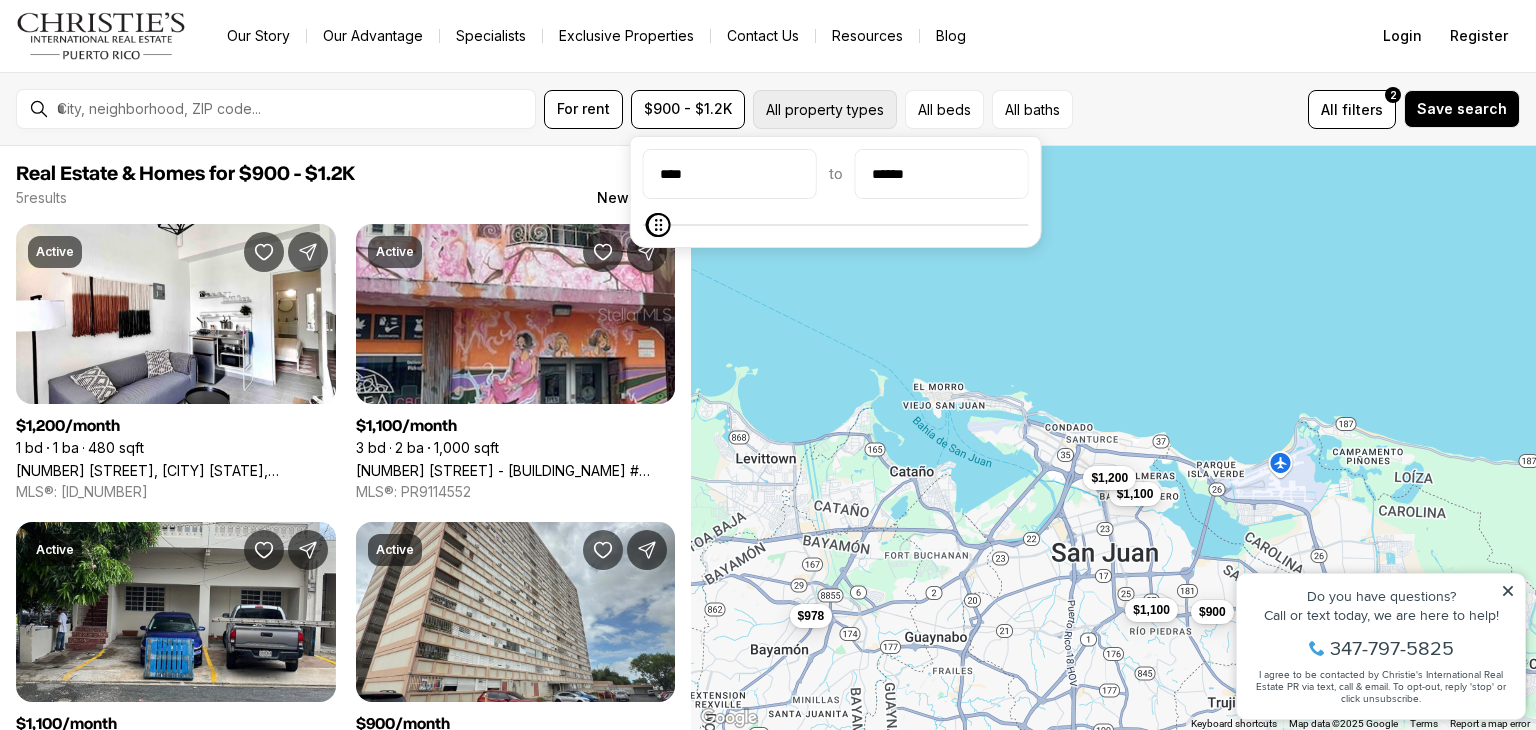 click on "All property types" at bounding box center [825, 109] 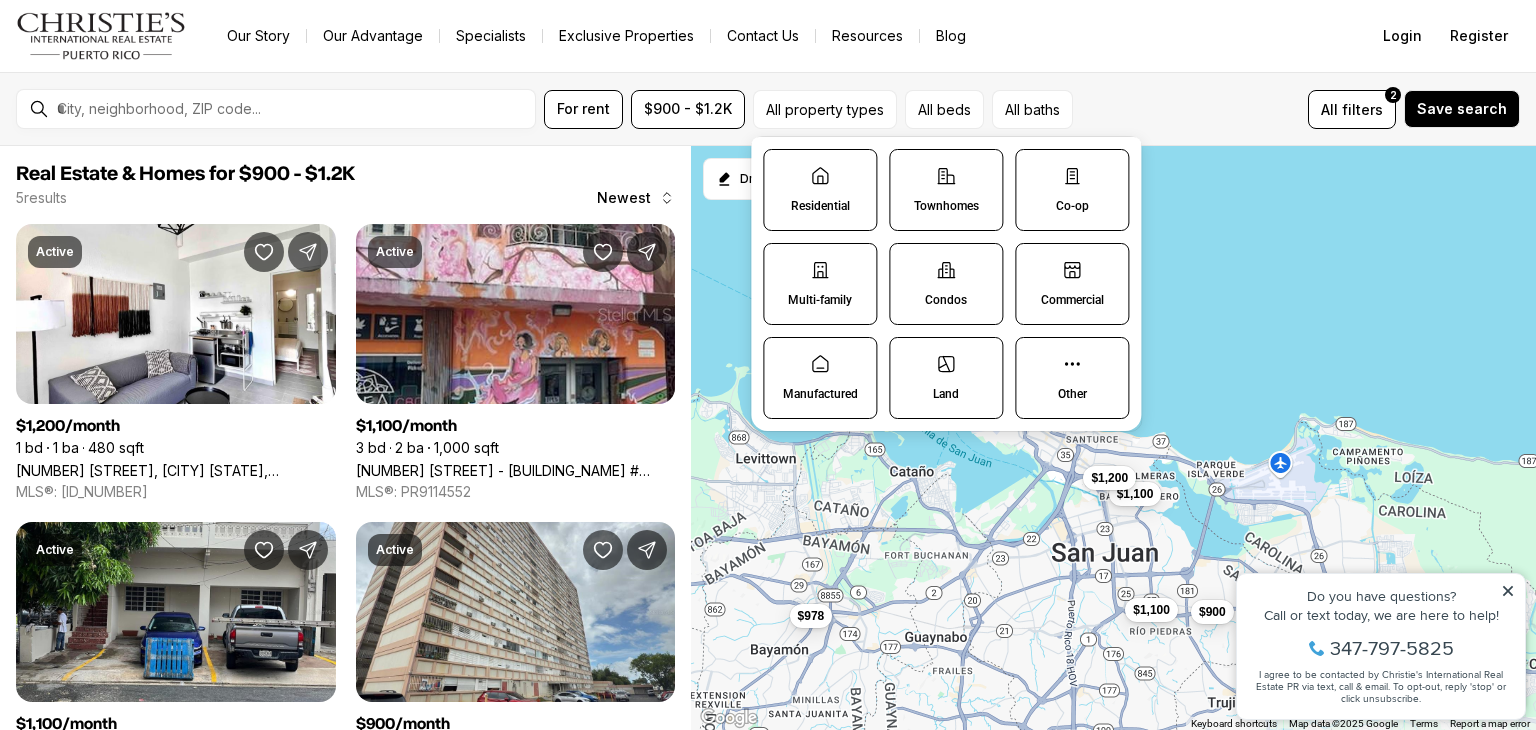click on "Residential" at bounding box center [820, 190] 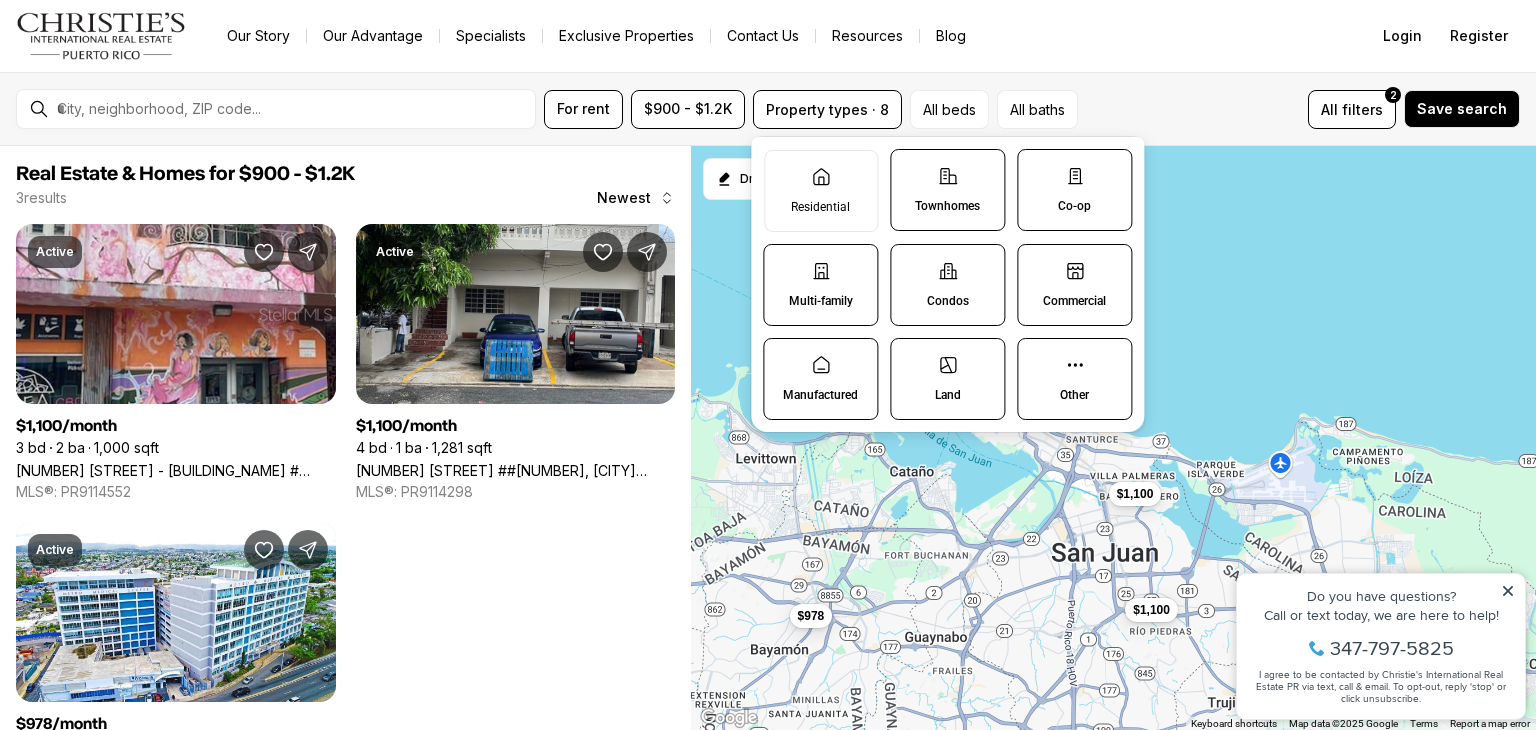 click on "Townhomes" at bounding box center (947, 190) 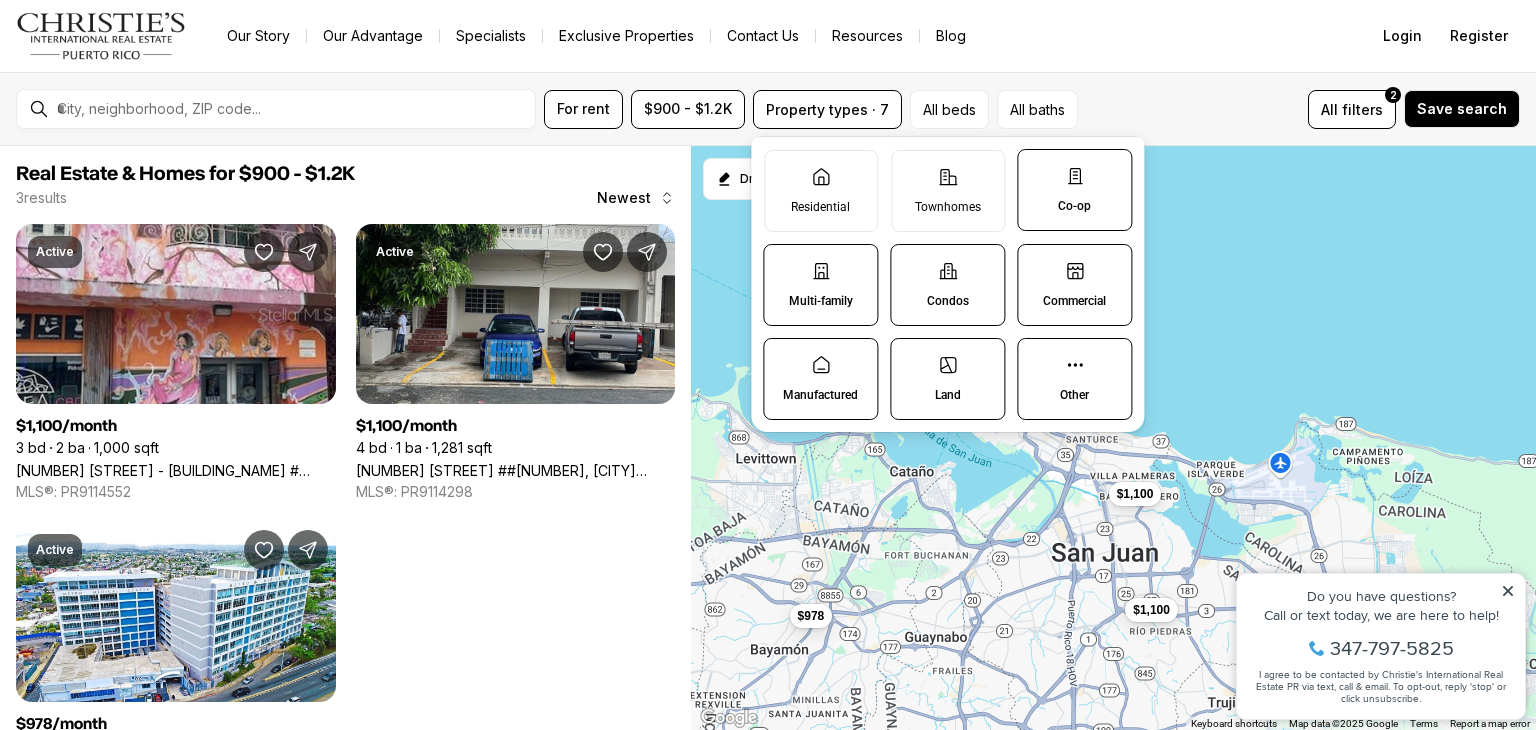 click on "Co-op" at bounding box center [1074, 190] 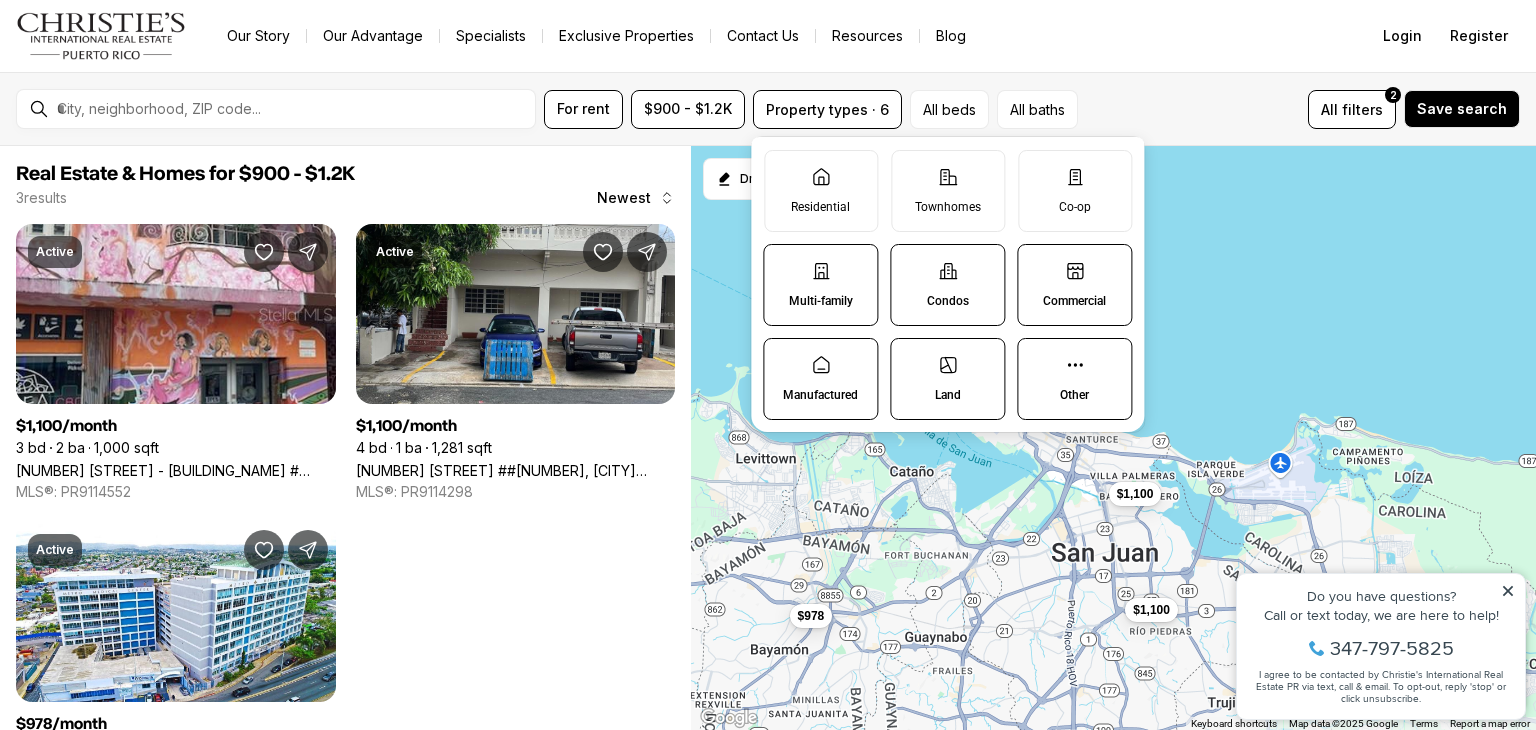 click on "Multi-family" at bounding box center (820, 285) 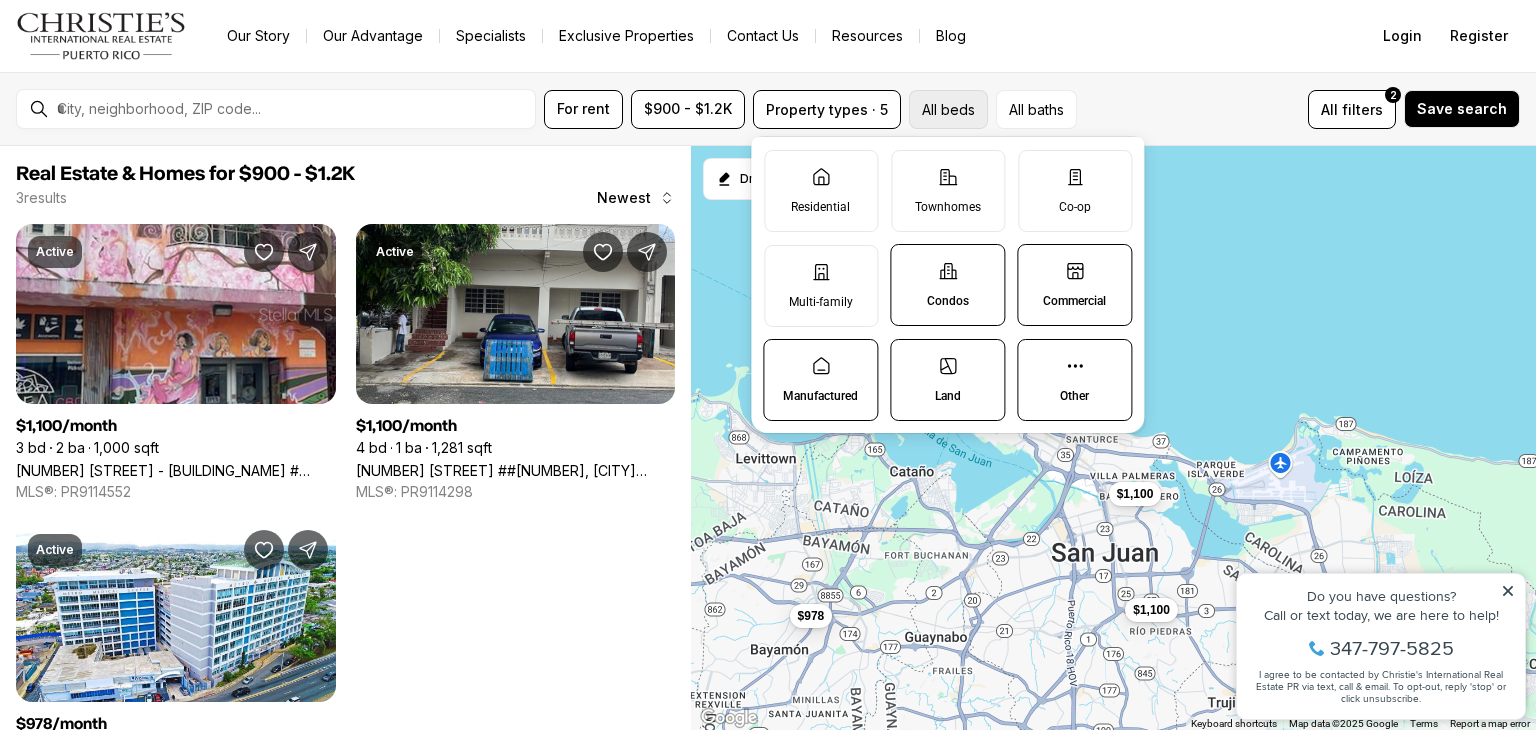 click on "All beds" at bounding box center [948, 109] 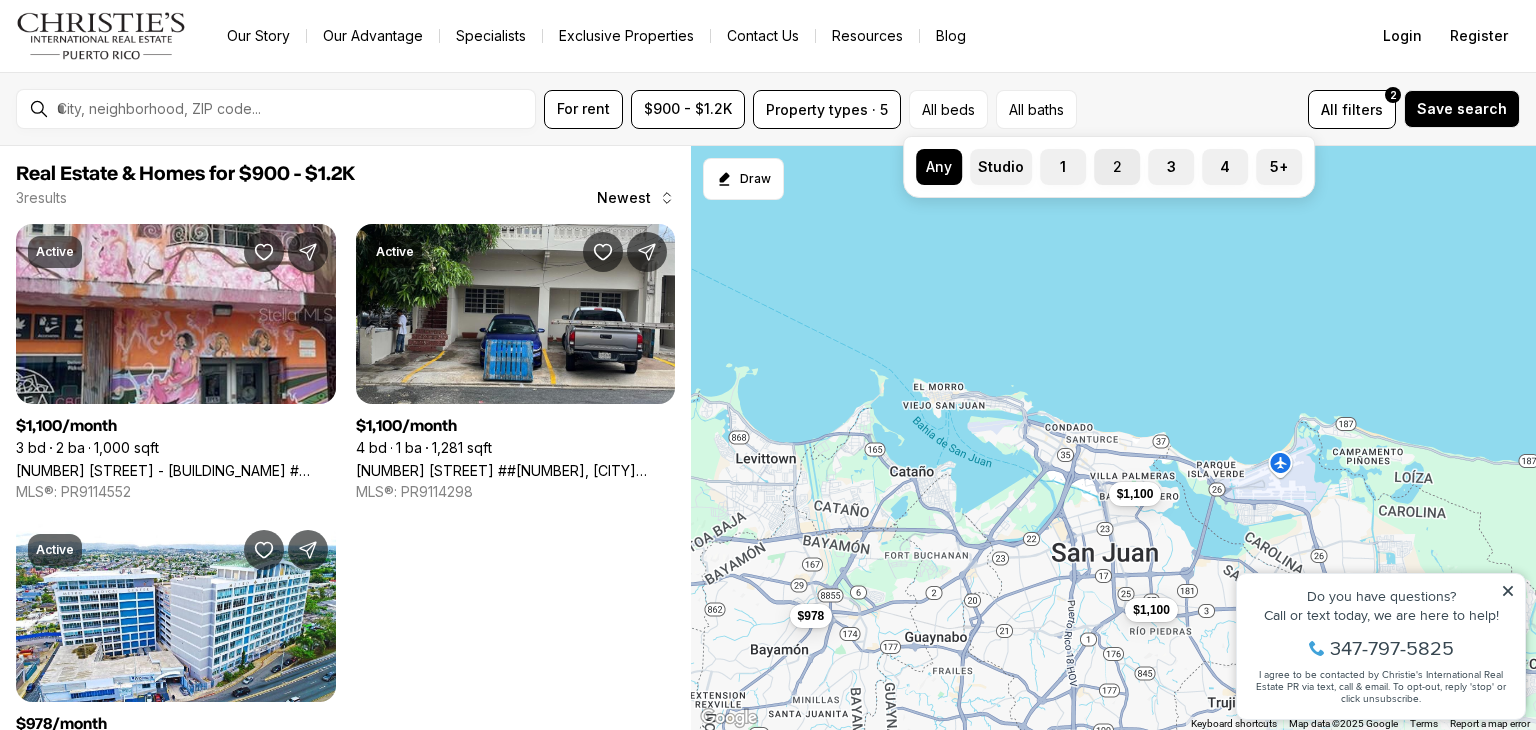 click on "2" at bounding box center [1104, 159] 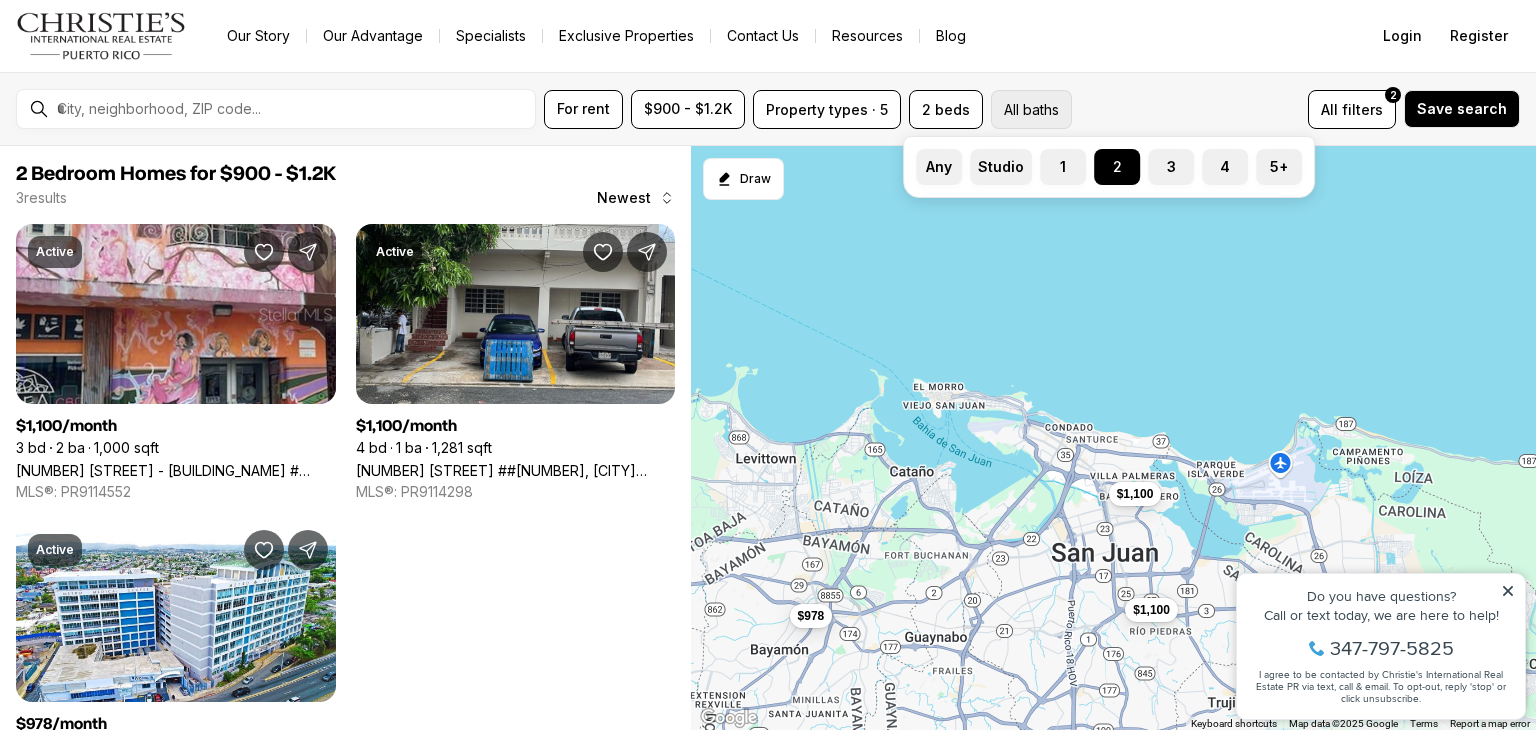 click on "All baths" at bounding box center (1031, 109) 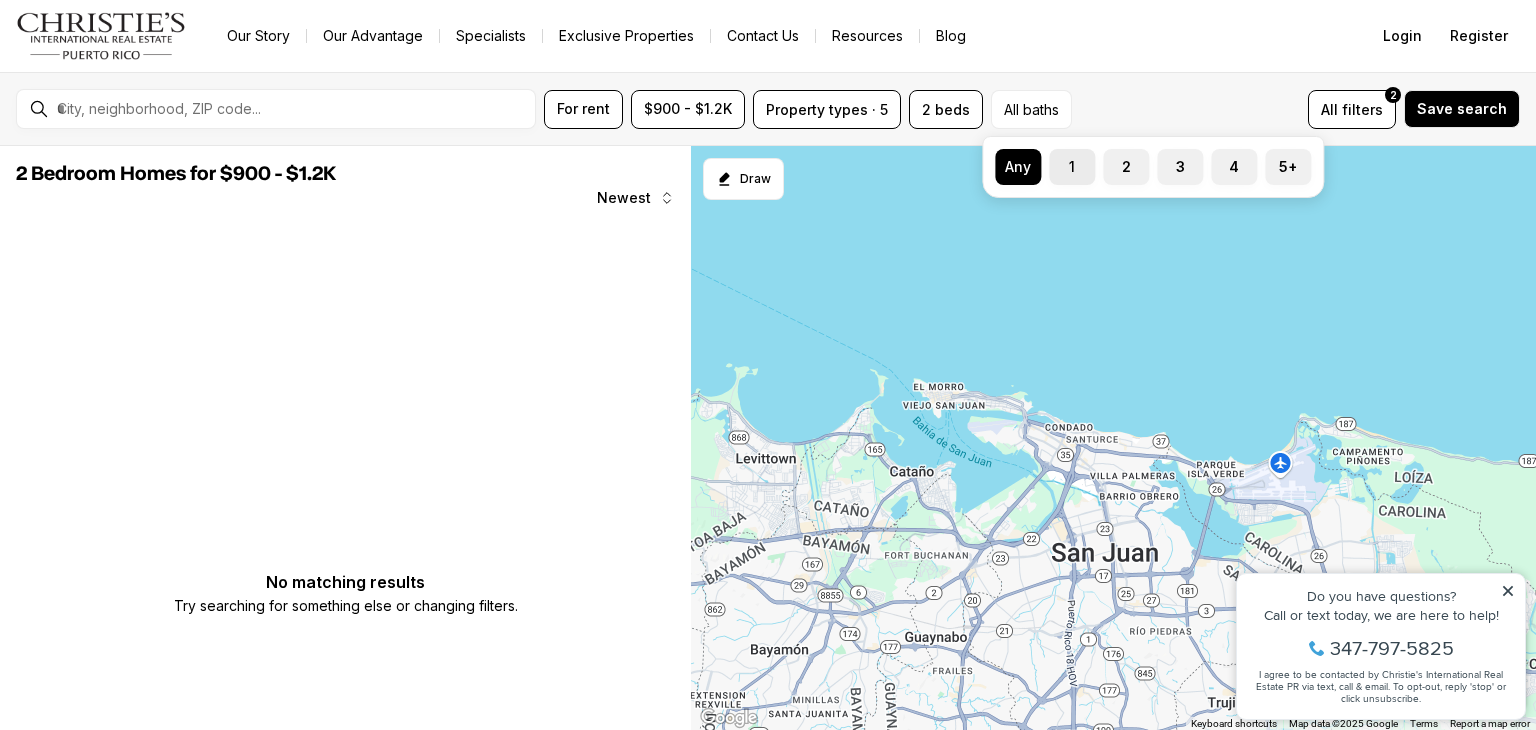 click on "1" at bounding box center (1072, 167) 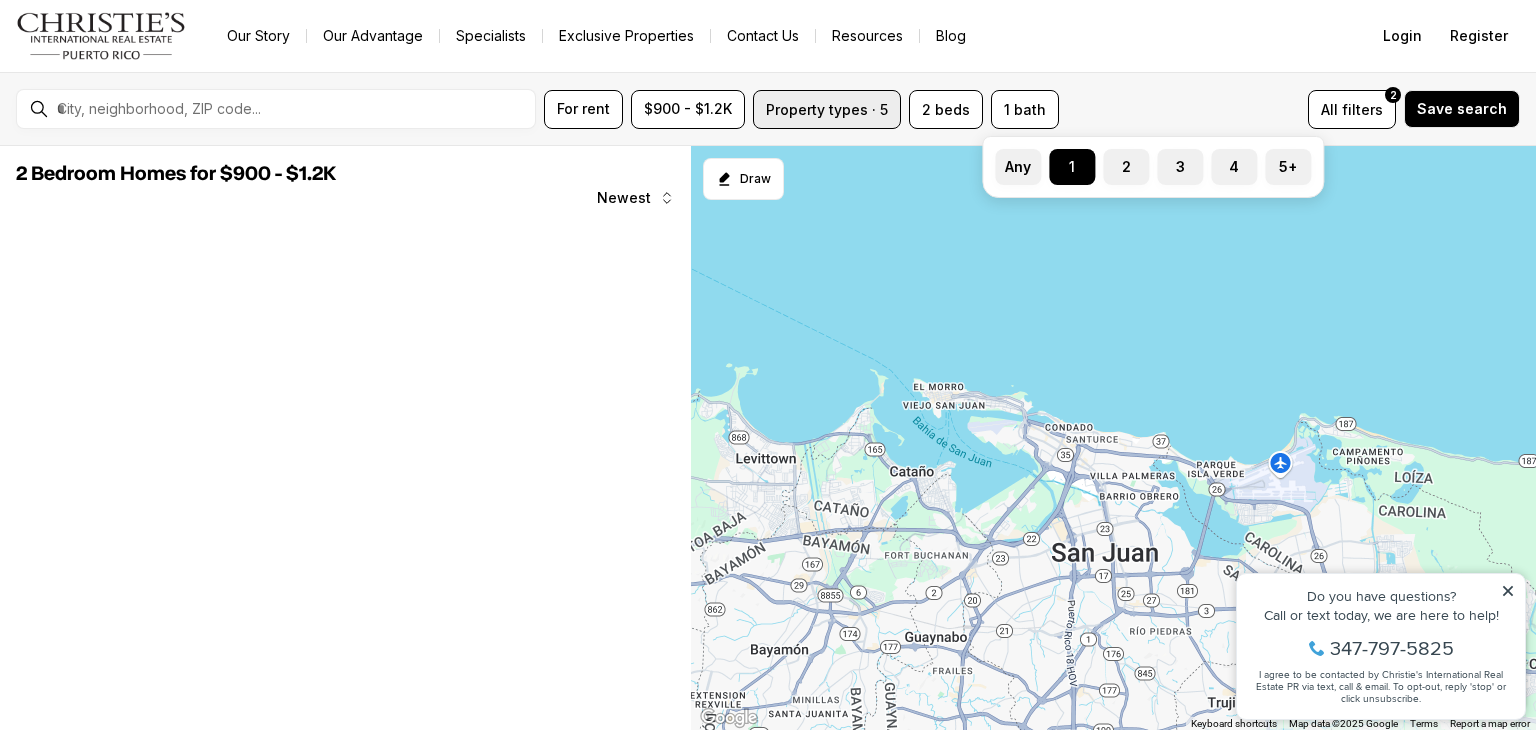 click on "Property types · 5" at bounding box center (827, 109) 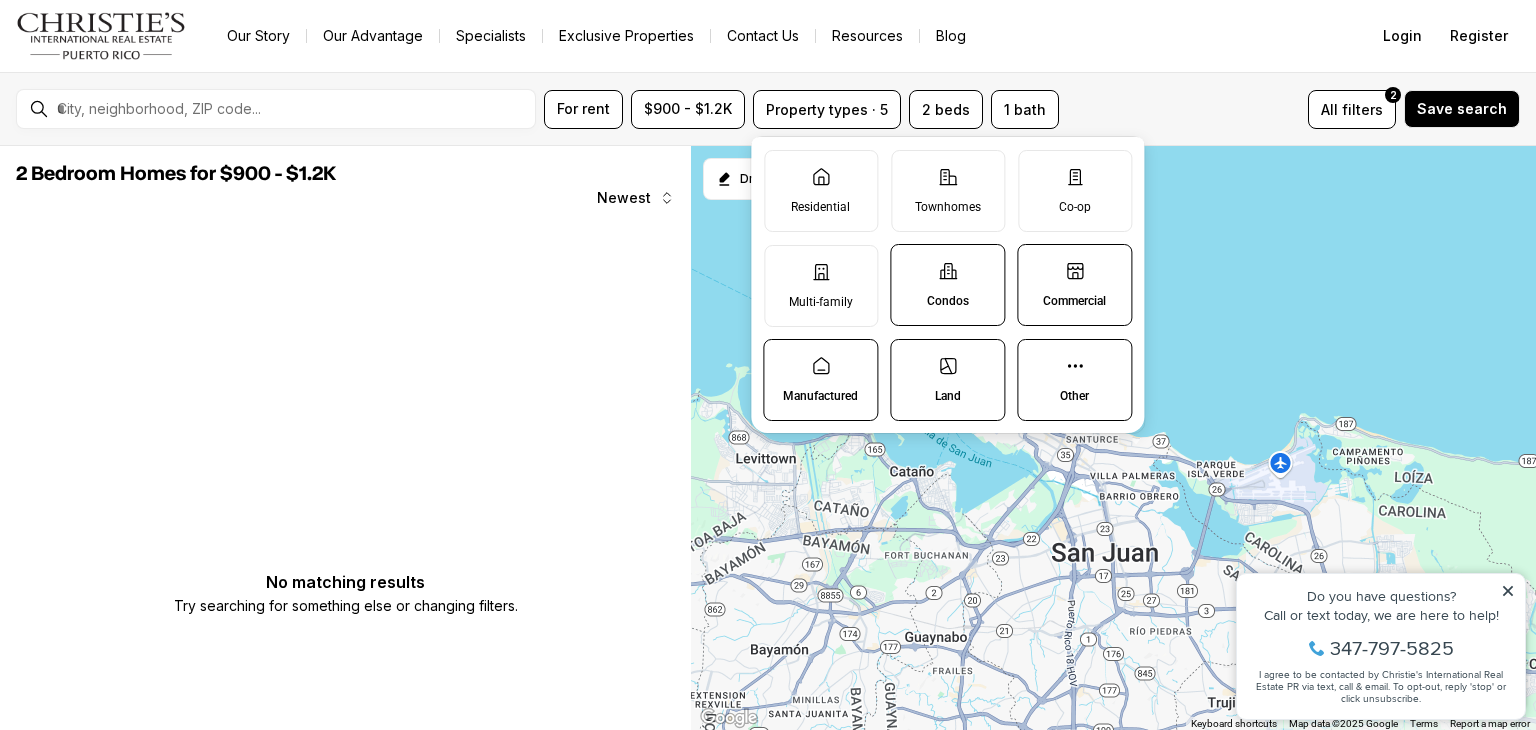 click on "Manufactured" at bounding box center [820, 396] 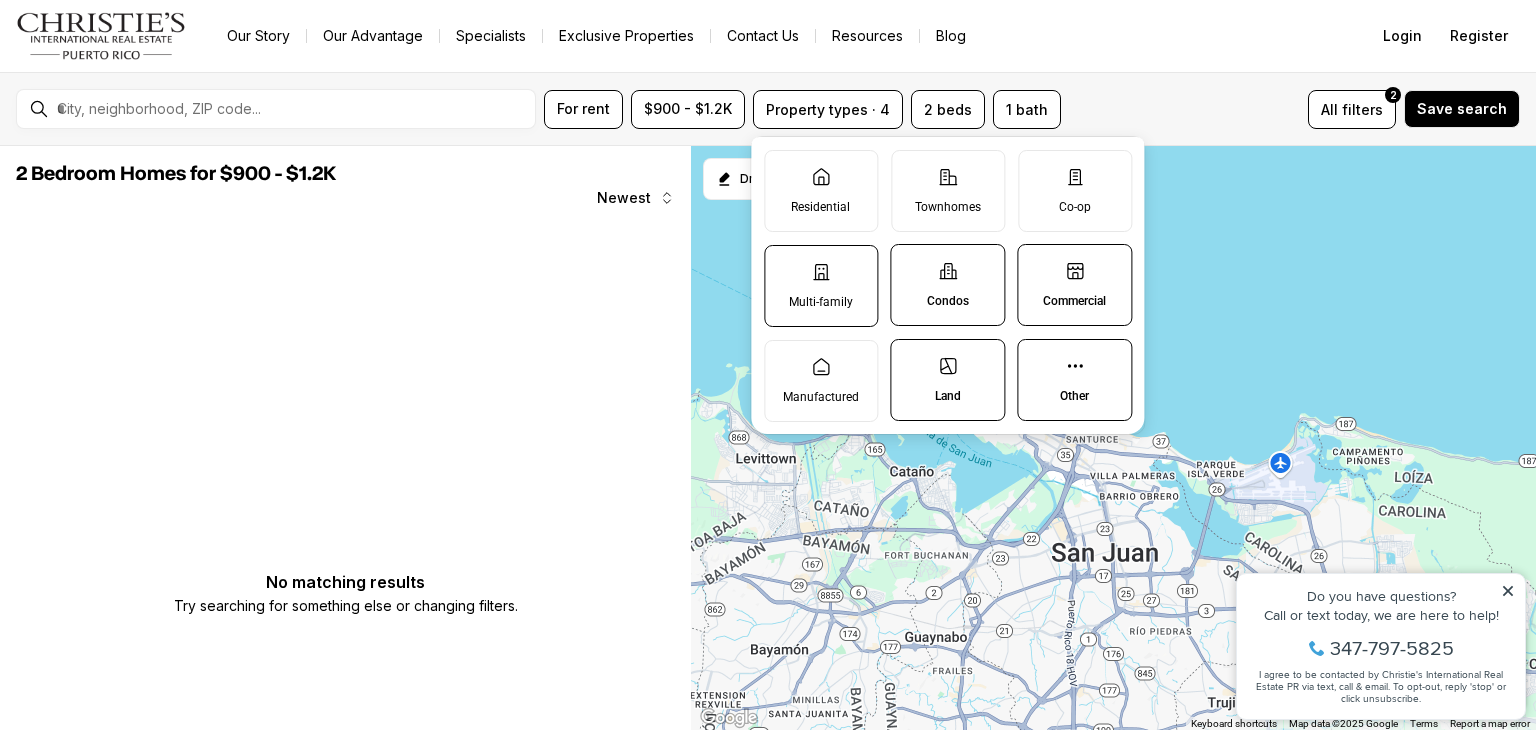 click on "Multi-family" at bounding box center [821, 302] 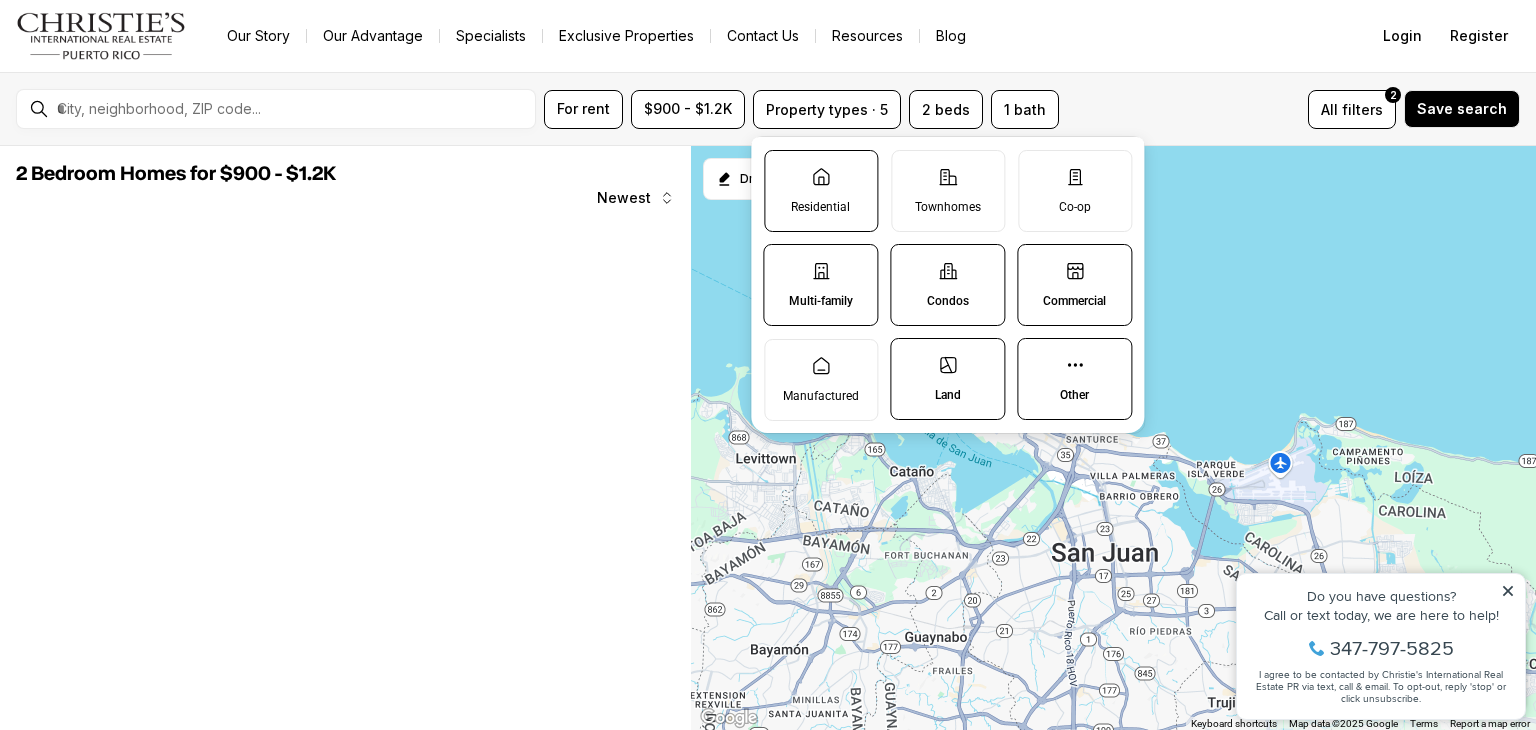 click on "Residential" at bounding box center [821, 191] 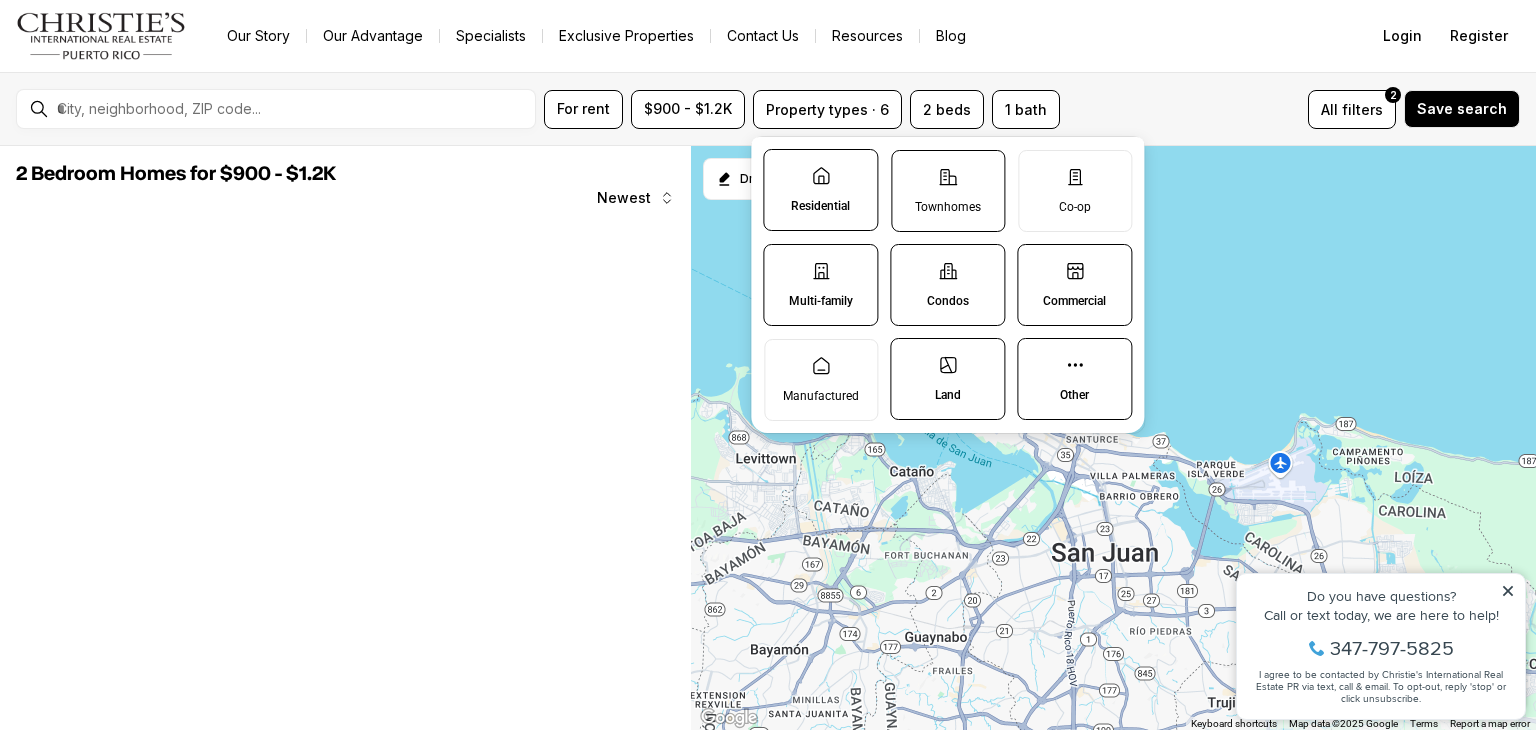click on "Townhomes" at bounding box center [948, 191] 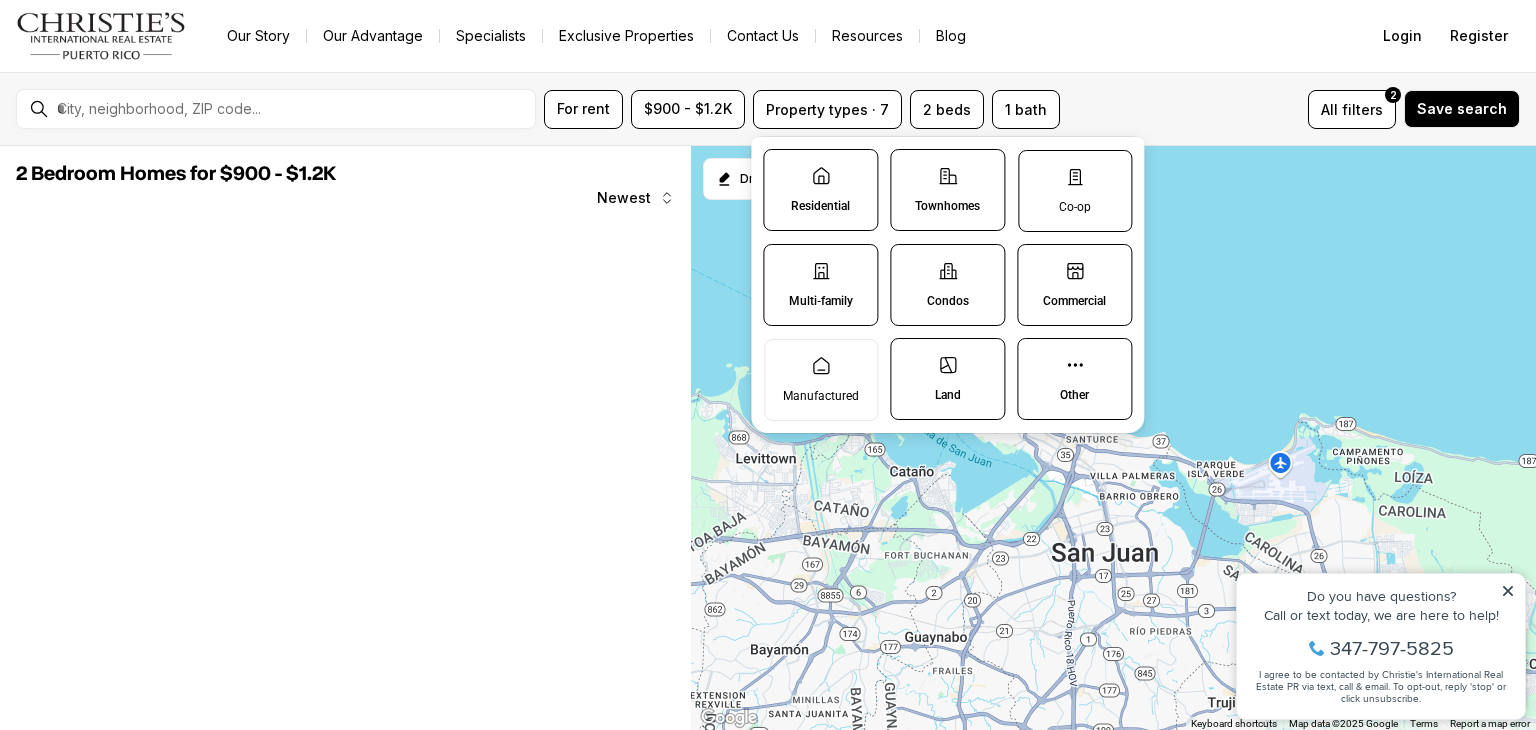 click on "Co-op" at bounding box center [1075, 191] 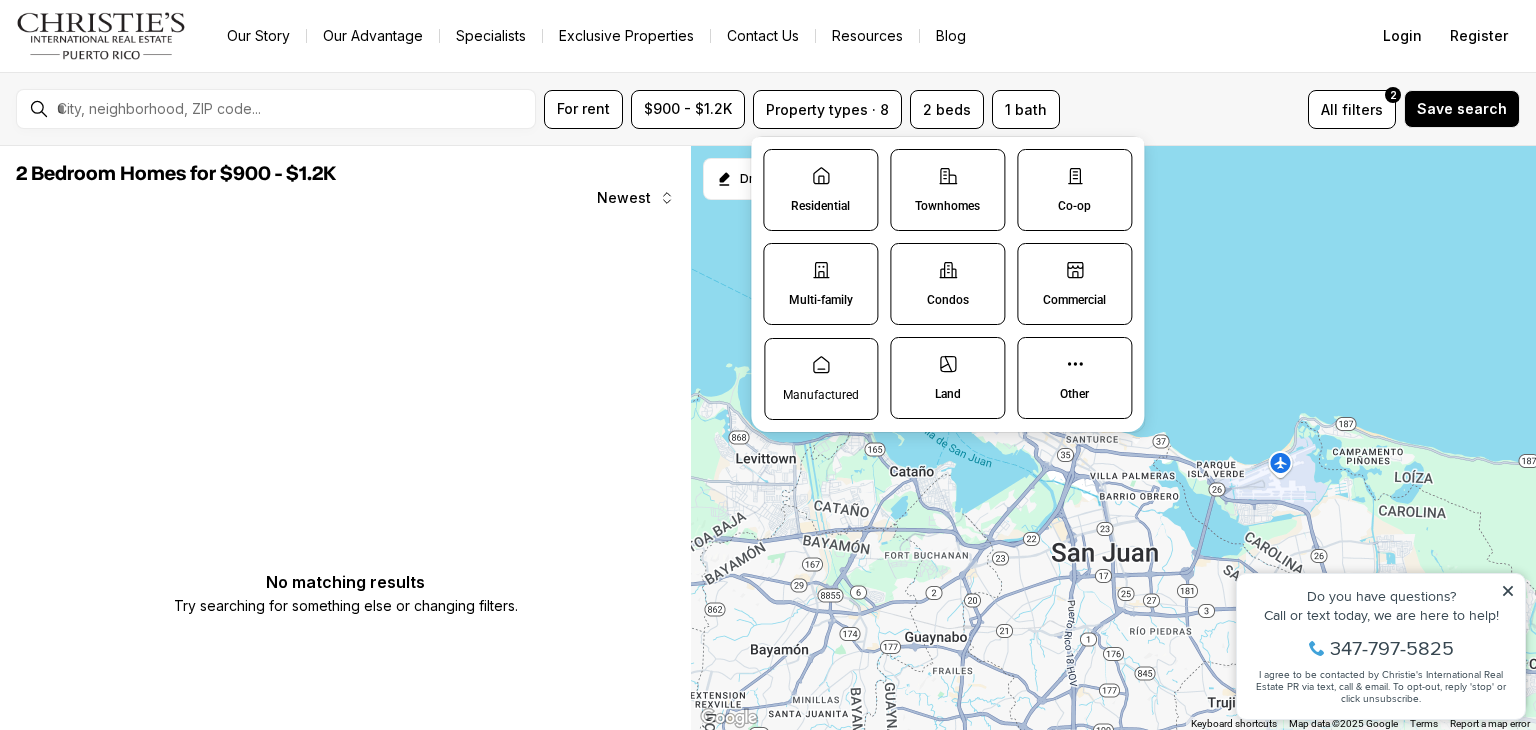 click on "Manufactured" at bounding box center [821, 379] 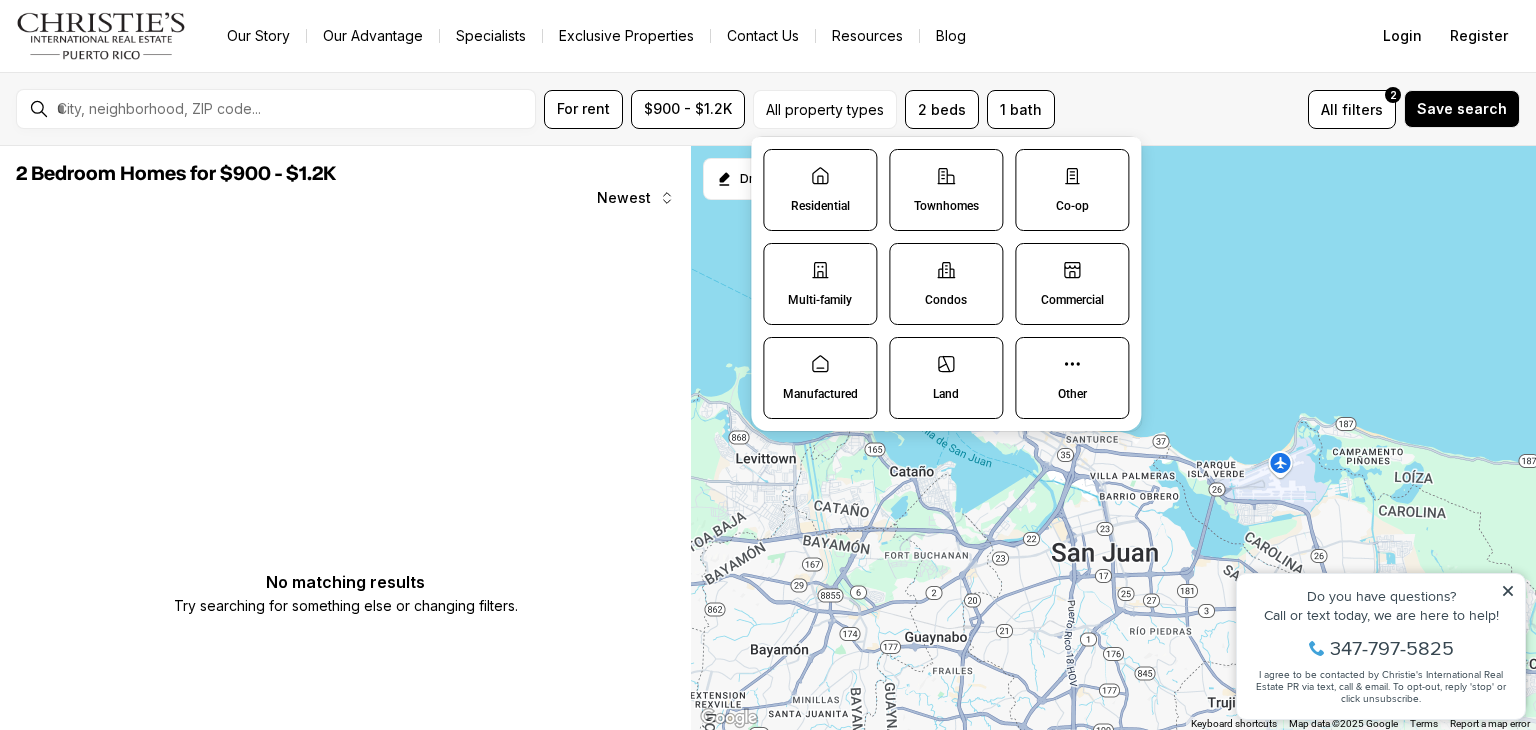 click 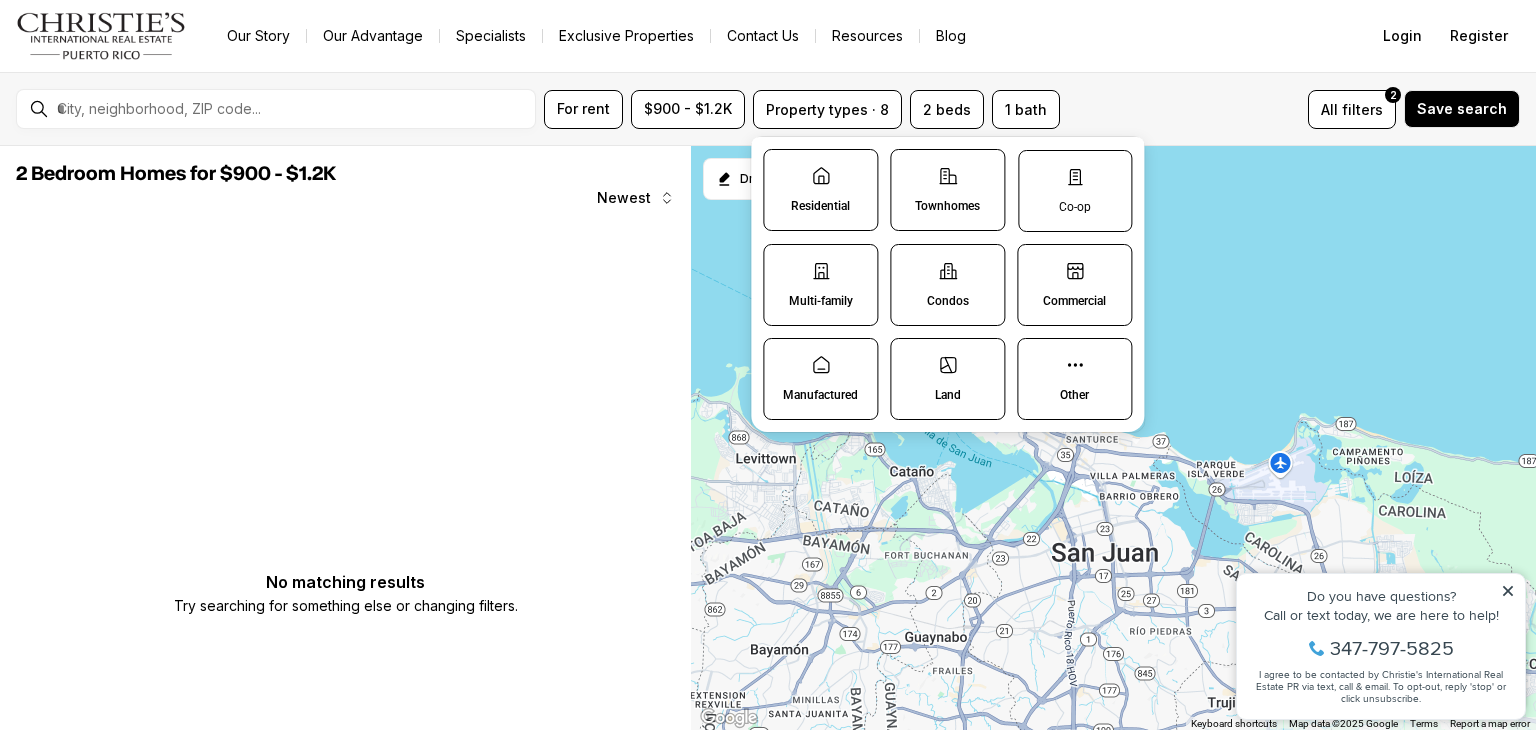 click on "Co-op" at bounding box center (1075, 191) 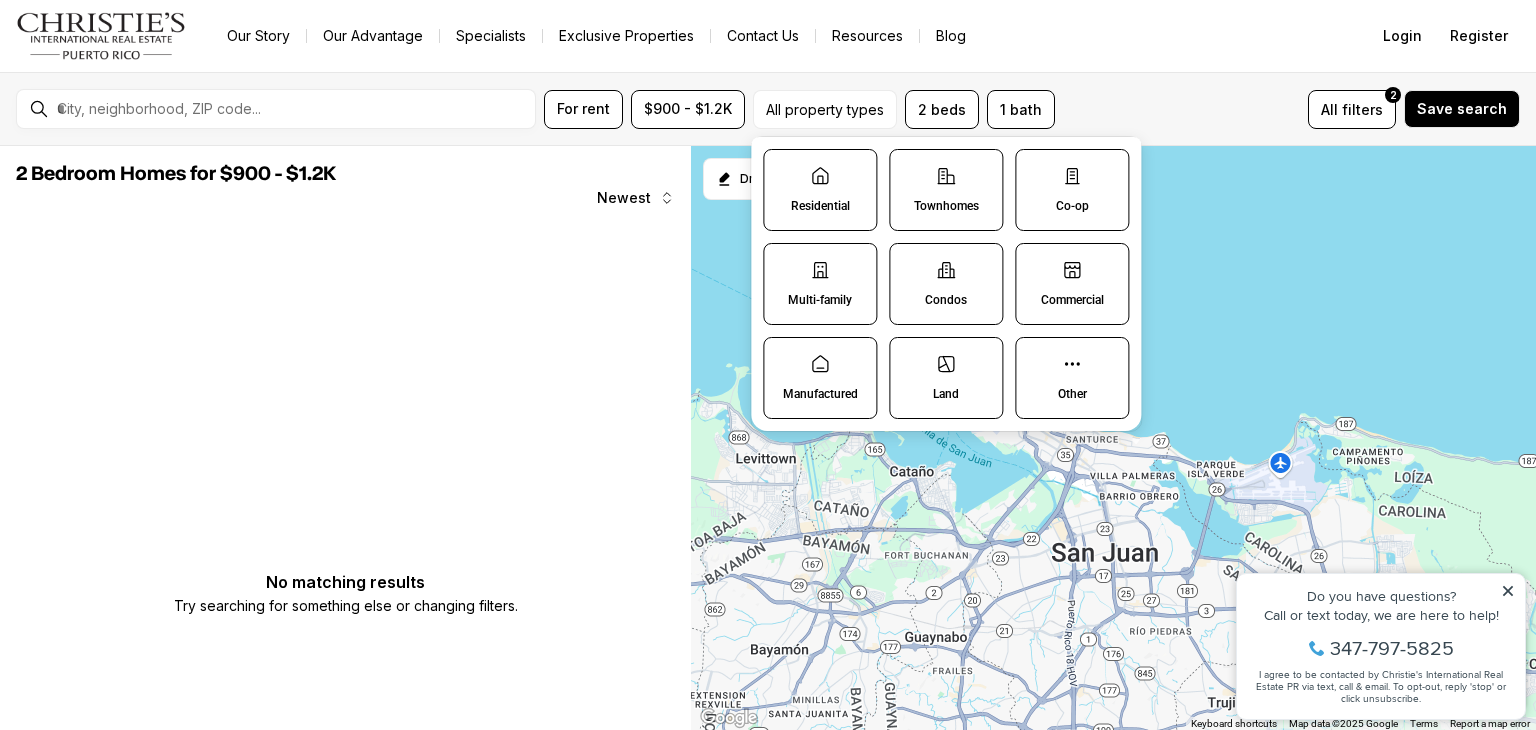 click on "Residential" at bounding box center (820, 206) 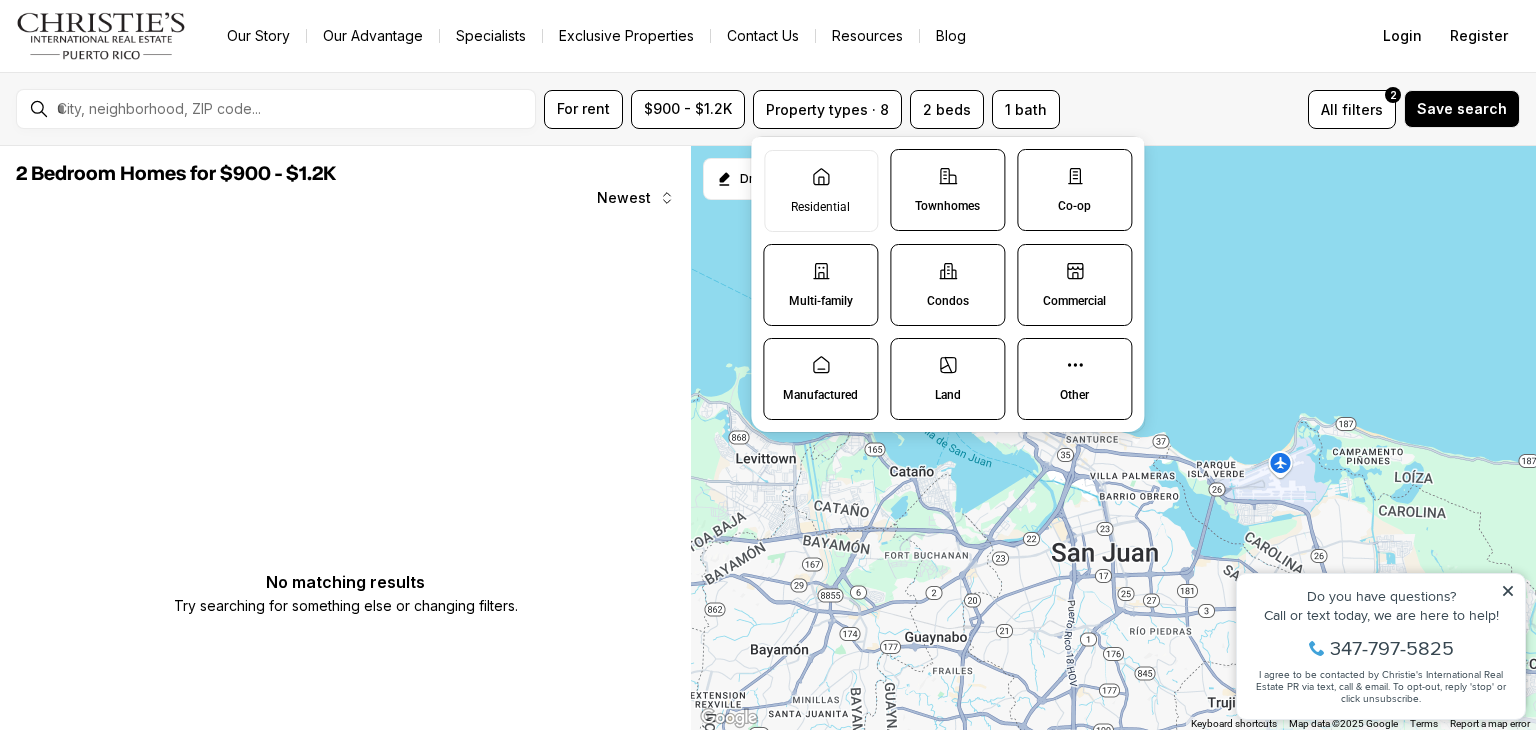 click on "2 Bedroom Homes for $900 - $1.2K" at bounding box center (176, 174) 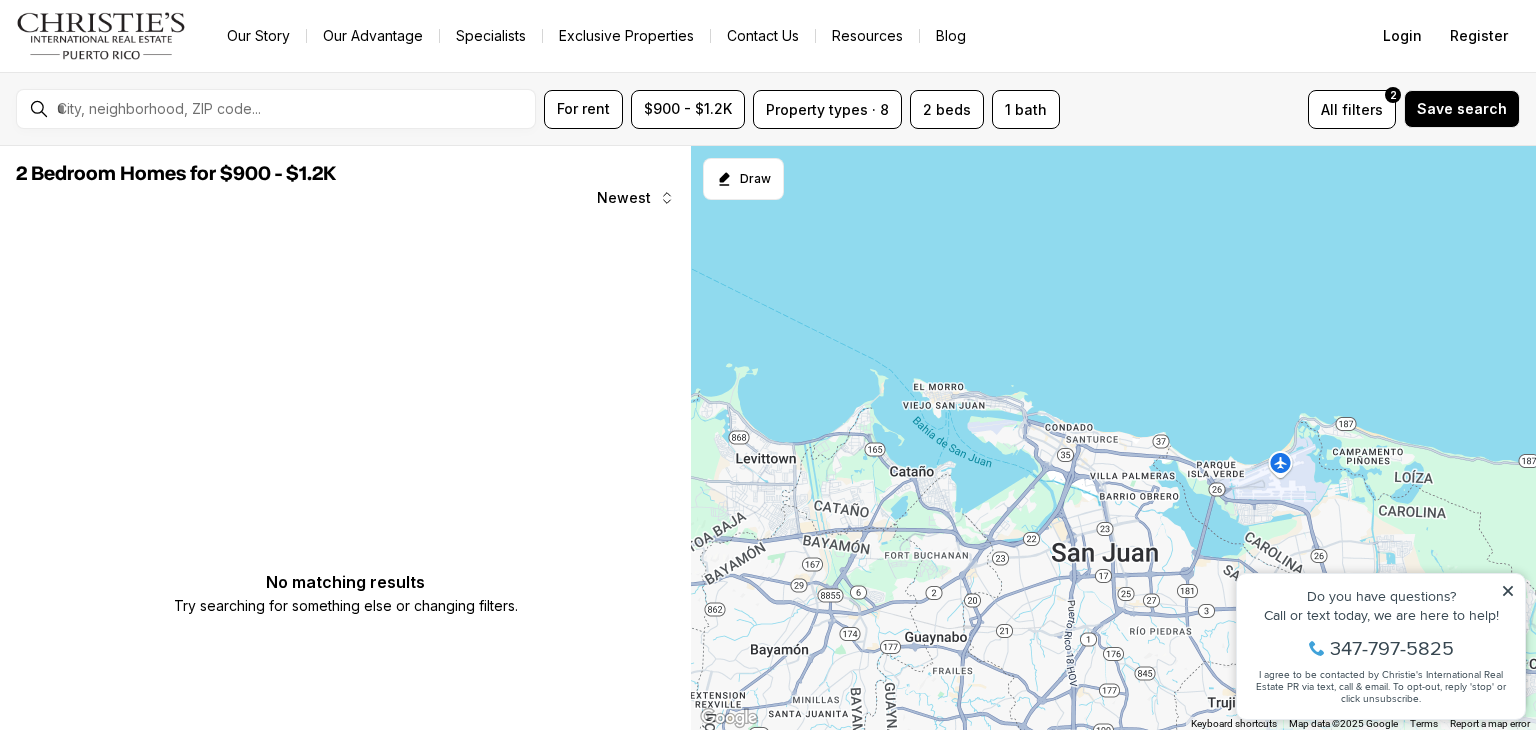 click on "Newest" at bounding box center (624, 198) 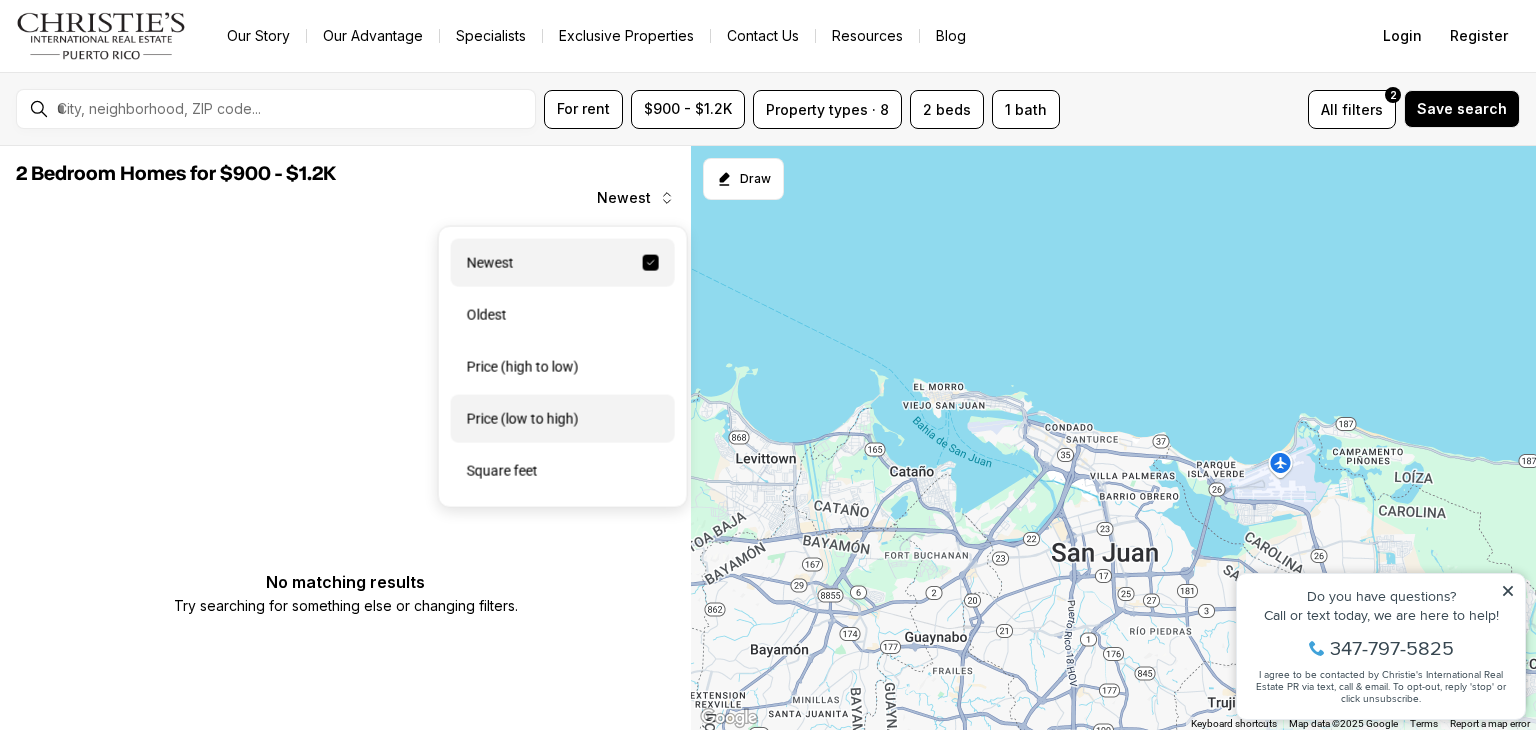 click on "Price (low to high)" at bounding box center (563, 419) 